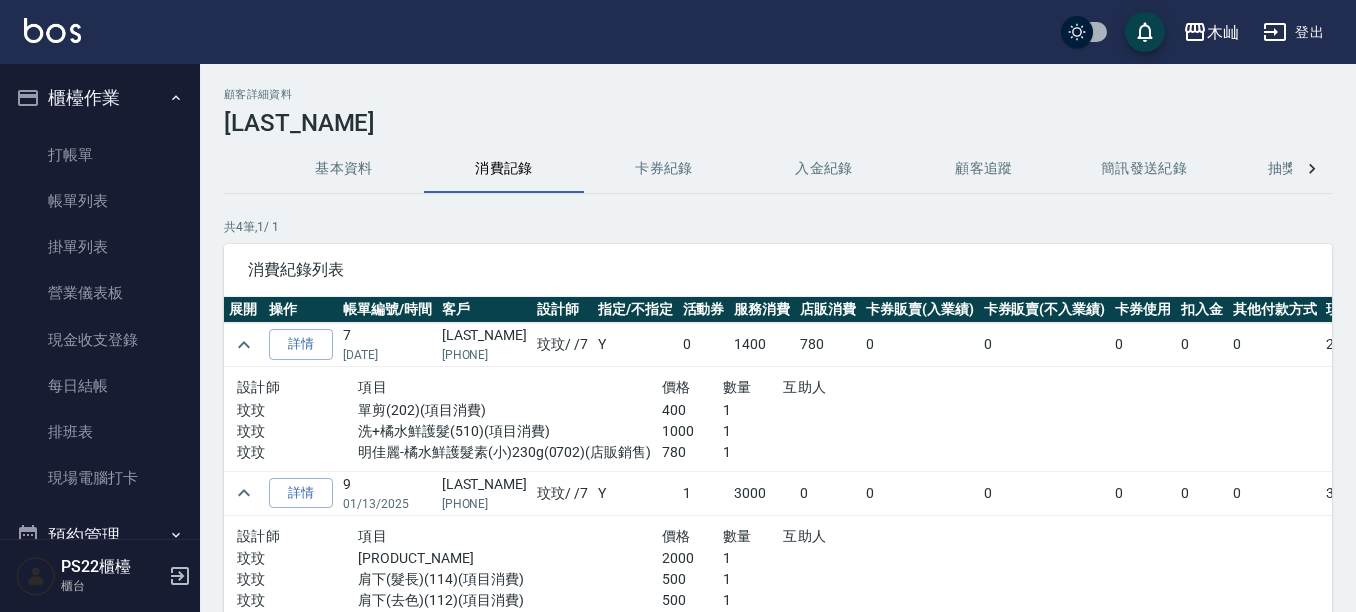 scroll, scrollTop: 0, scrollLeft: 0, axis: both 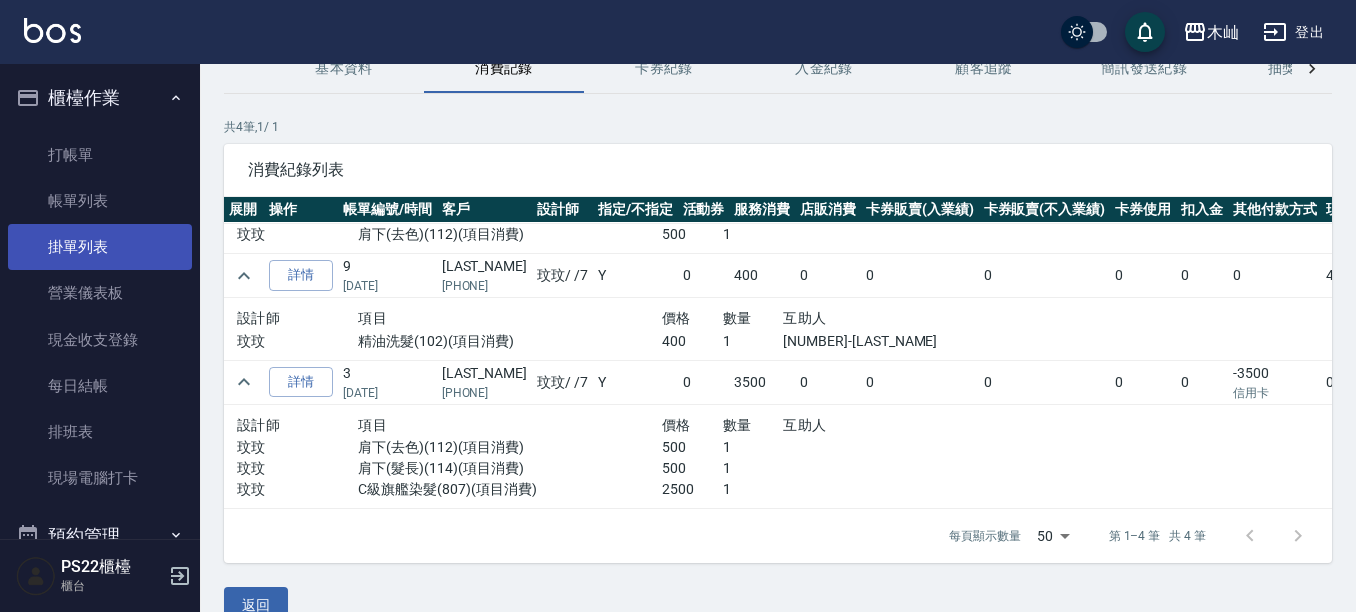 click on "掛單列表" at bounding box center (100, 247) 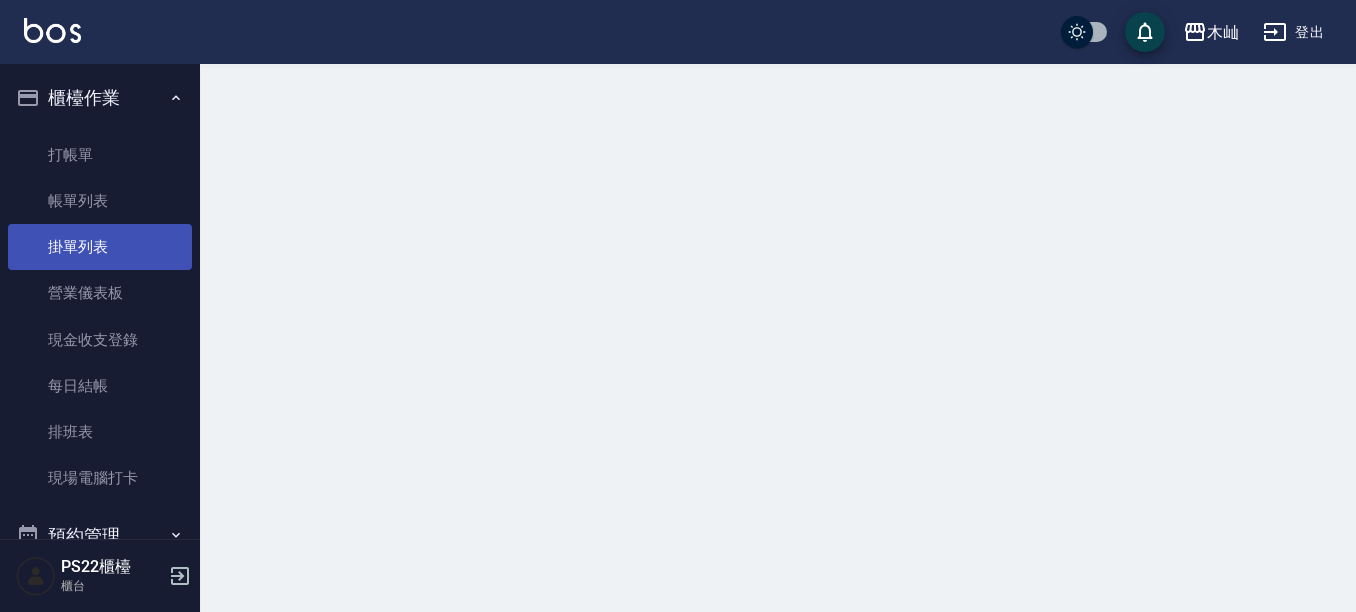 scroll, scrollTop: 0, scrollLeft: 0, axis: both 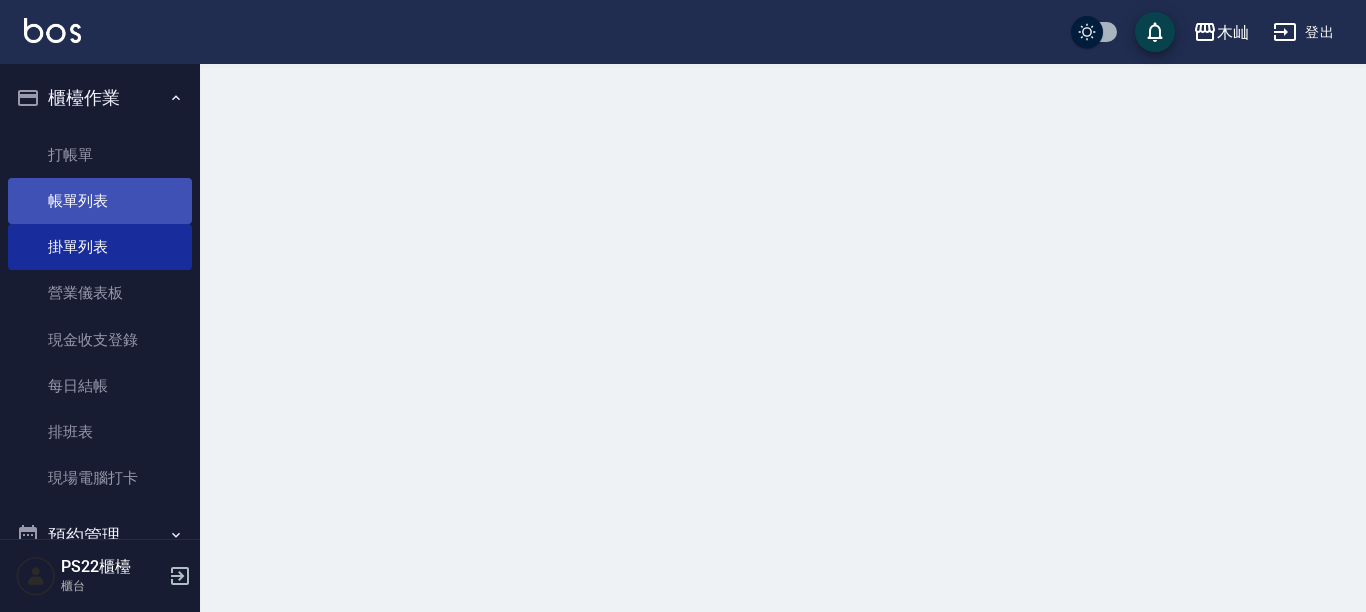 click on "帳單列表" at bounding box center [100, 201] 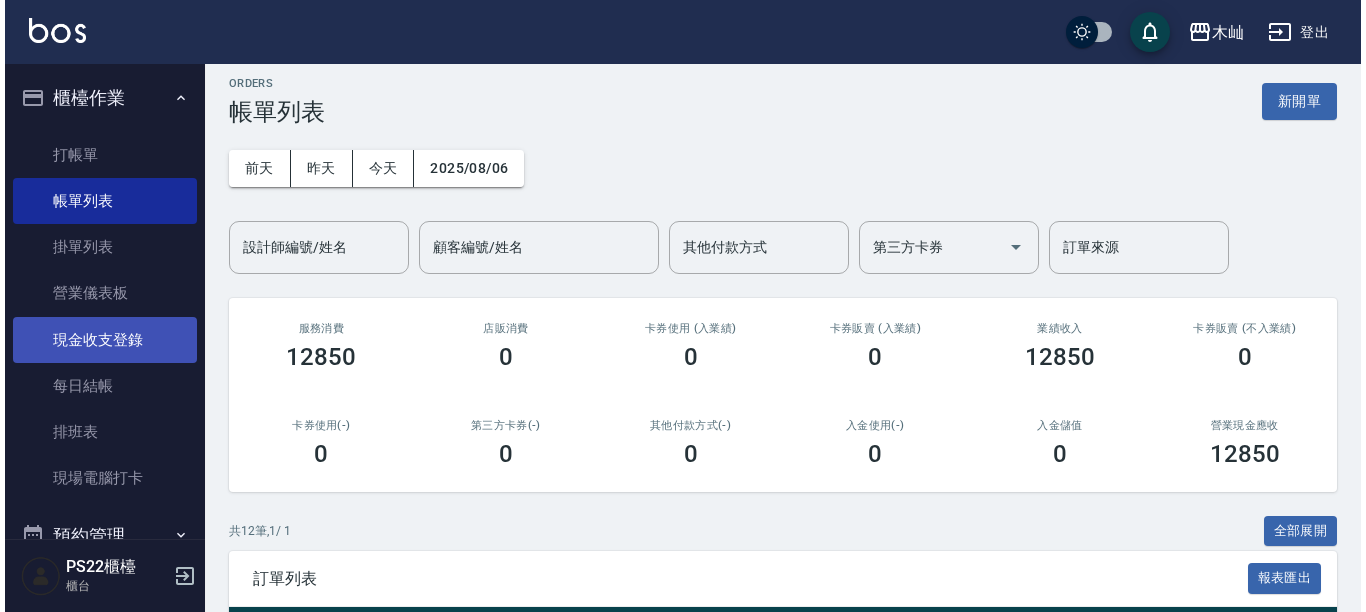 scroll, scrollTop: 0, scrollLeft: 0, axis: both 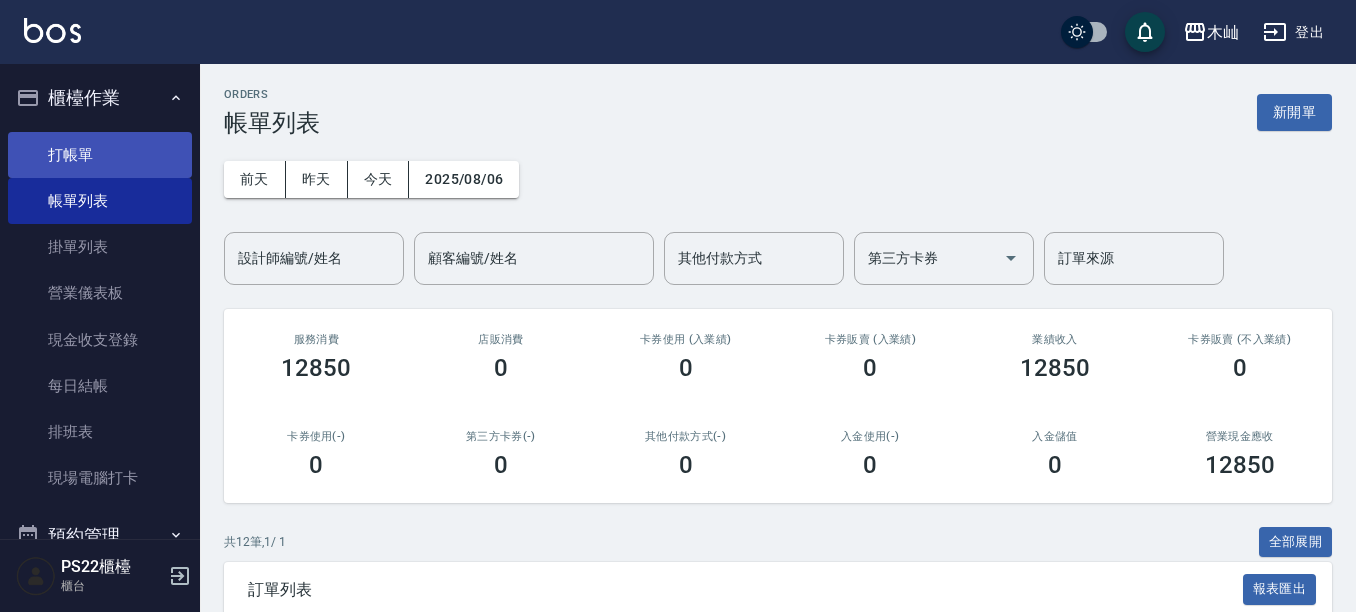click on "打帳單" at bounding box center [100, 155] 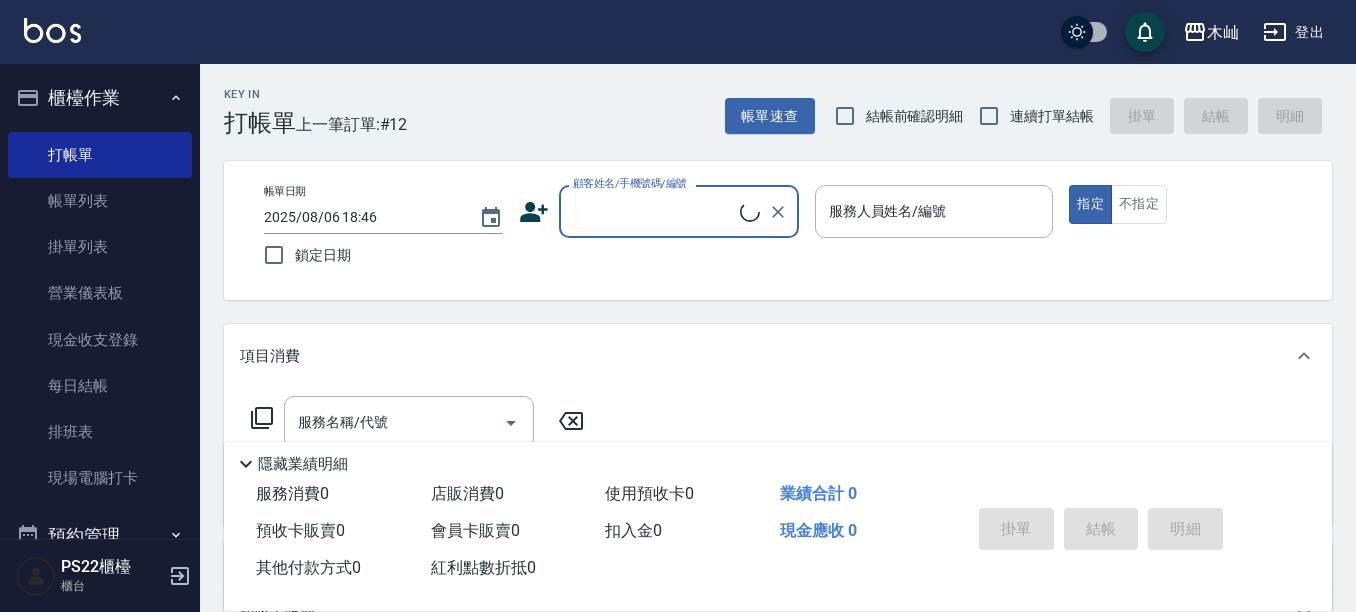 click 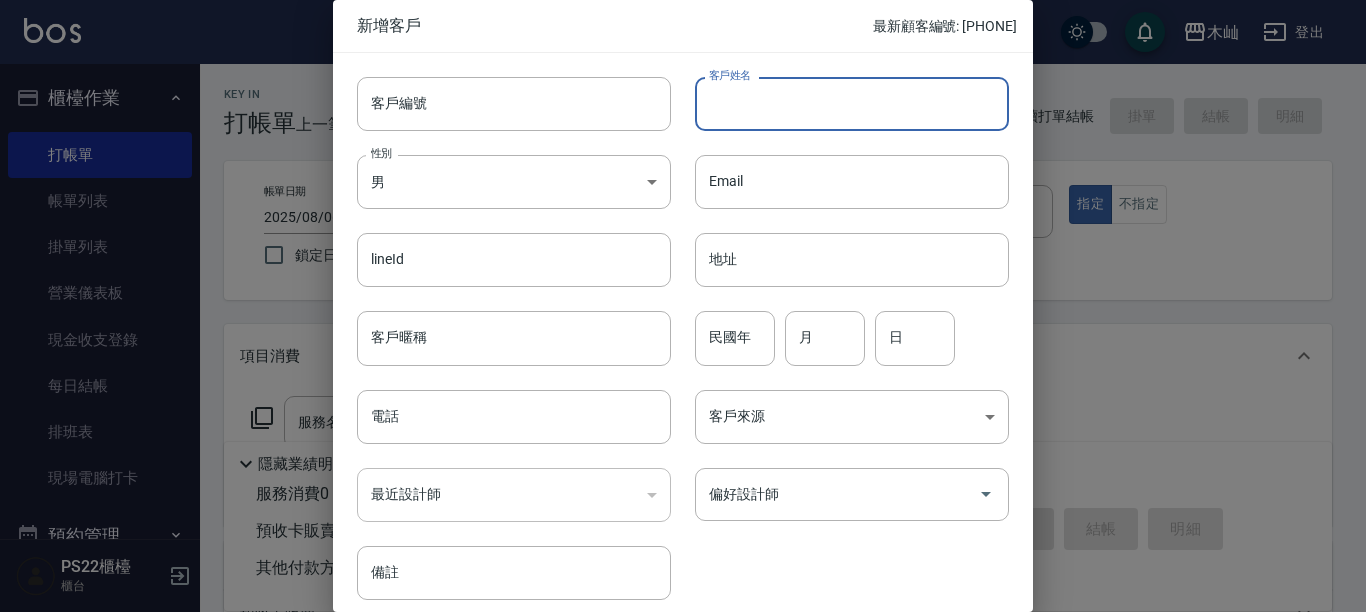 click on "客戶姓名" at bounding box center (852, 104) 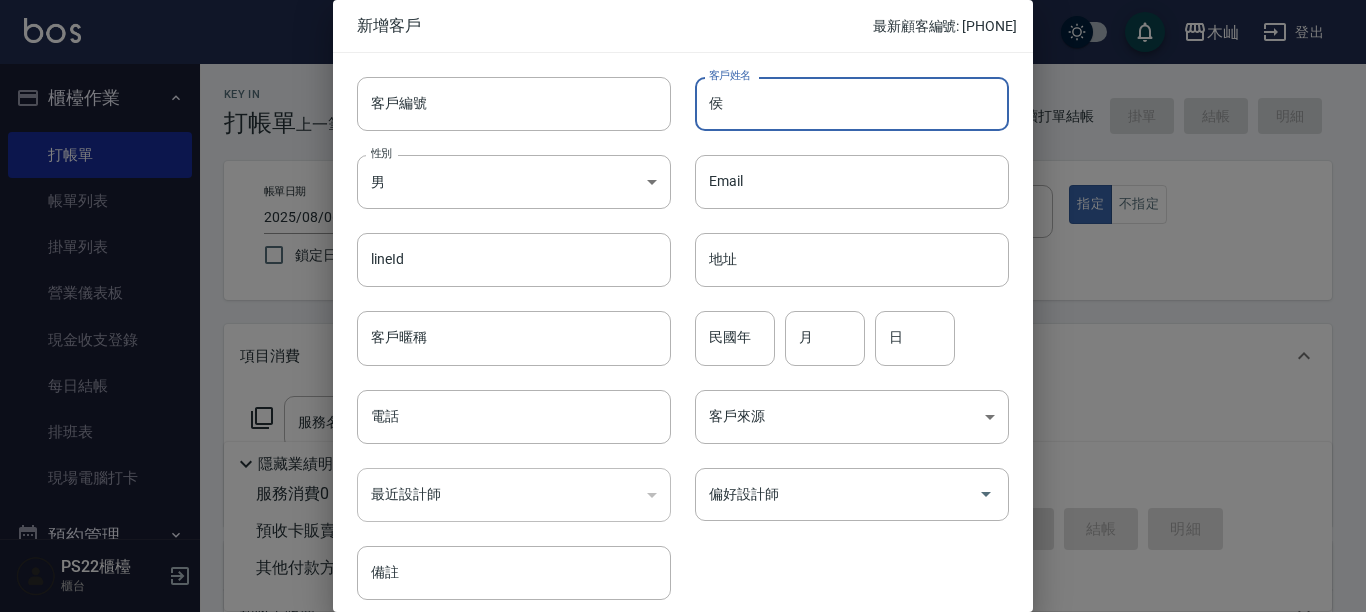 click on "侯" at bounding box center (852, 104) 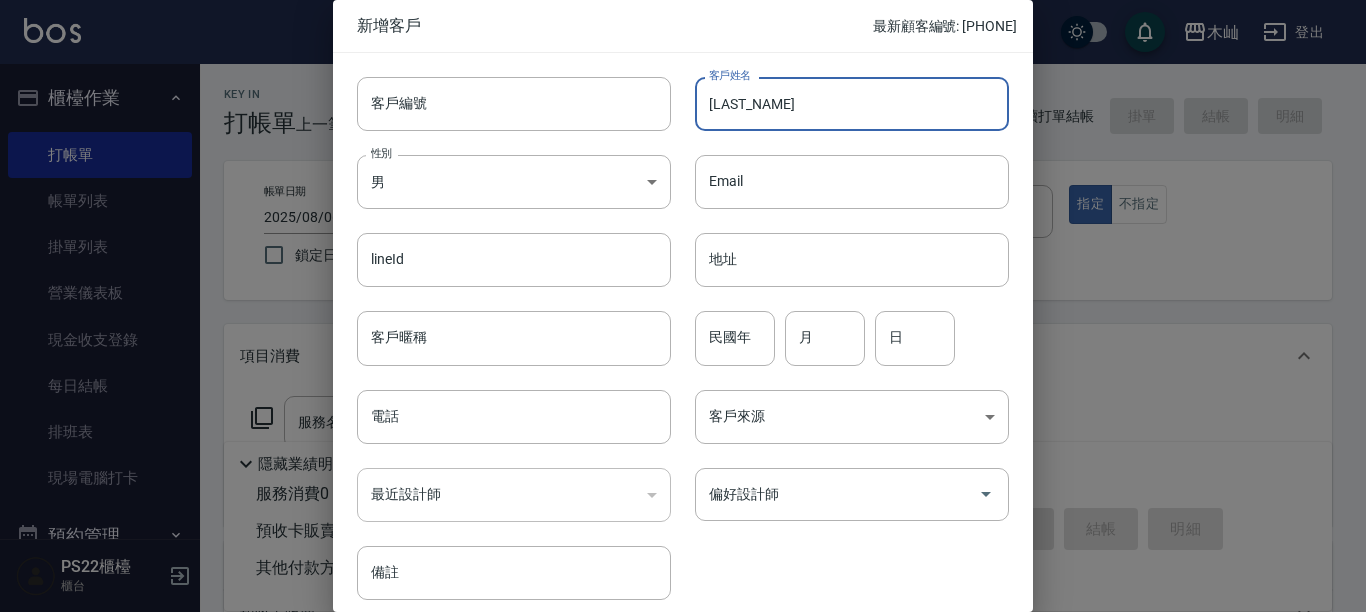 type on "[LAST_NAME]" 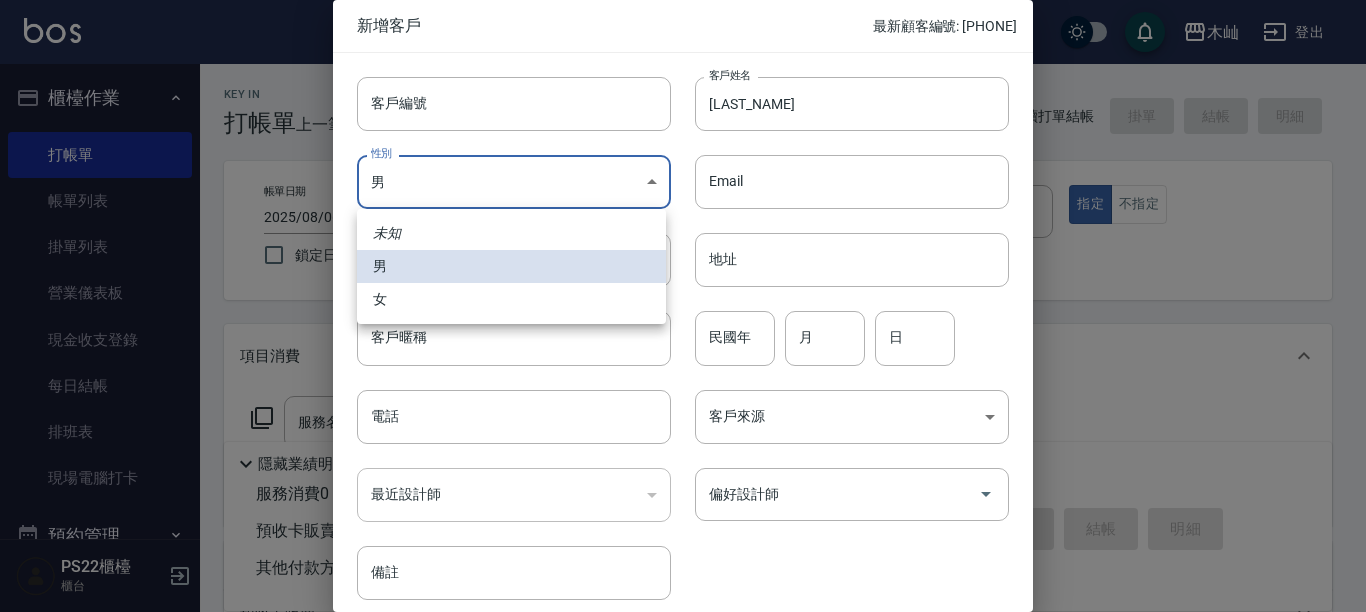 type 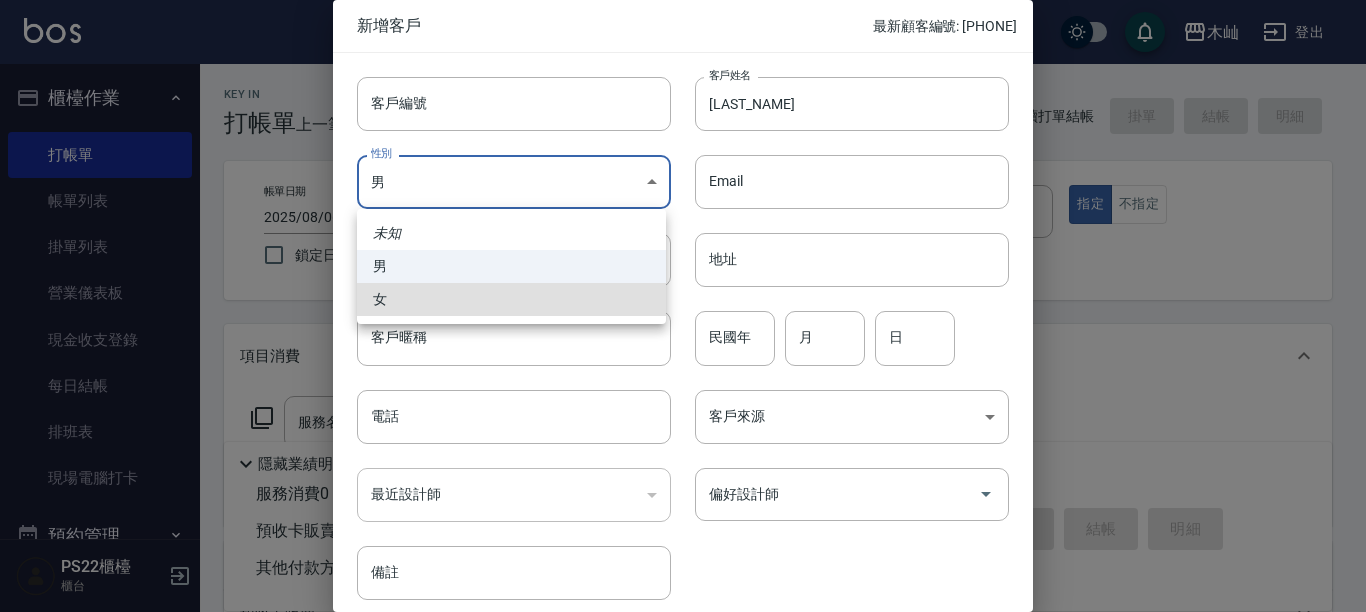 type on "FEMALE" 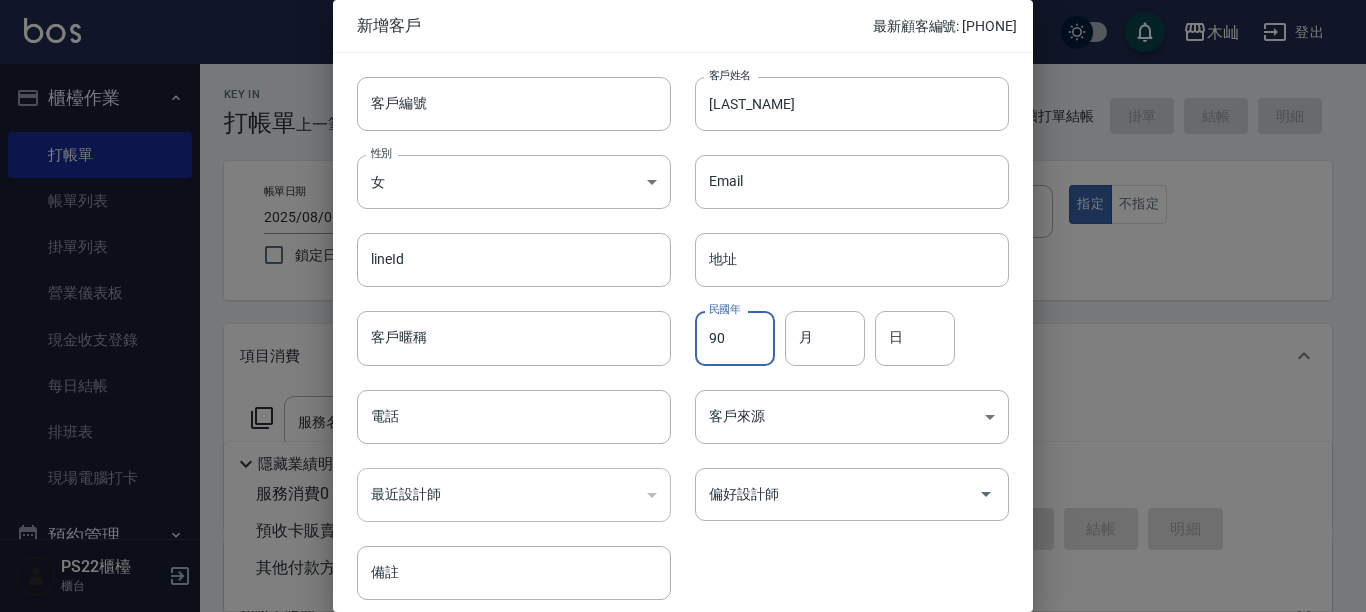 type on "90" 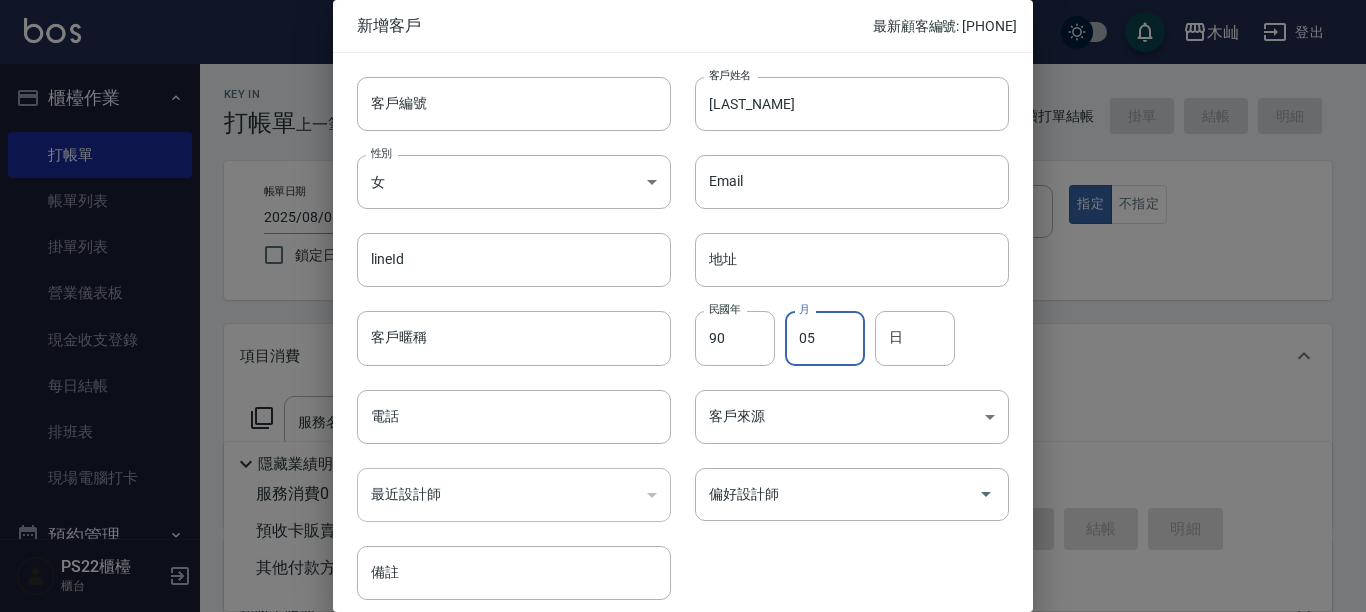 type on "05" 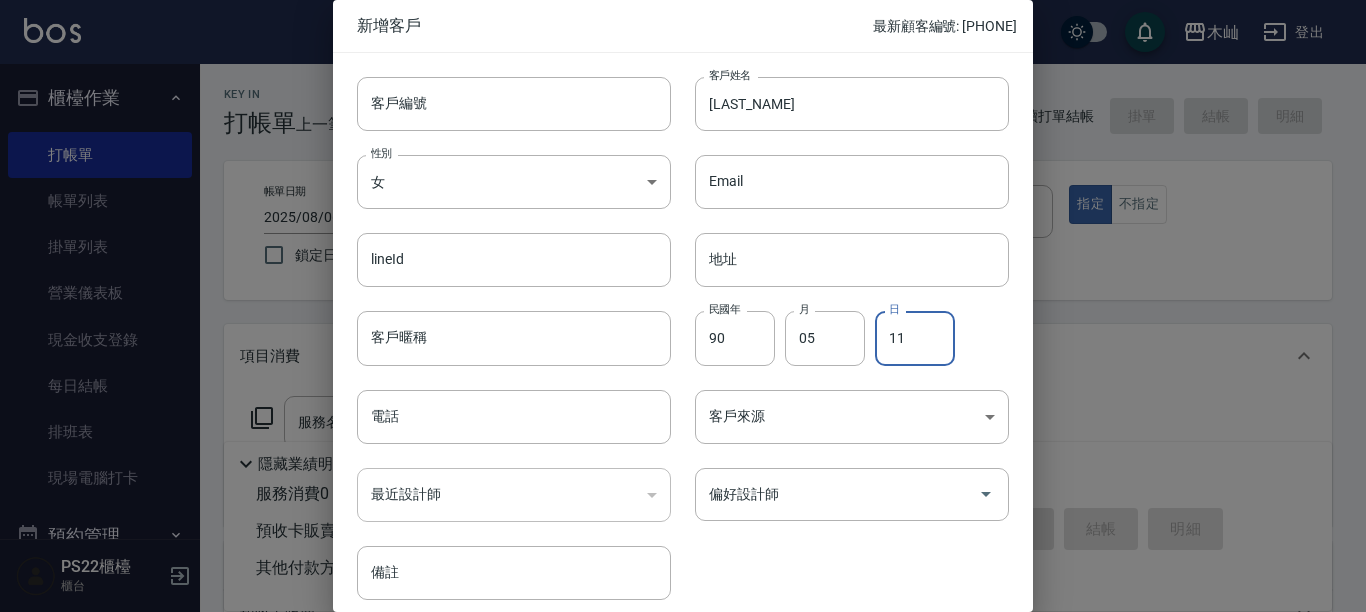 type on "11" 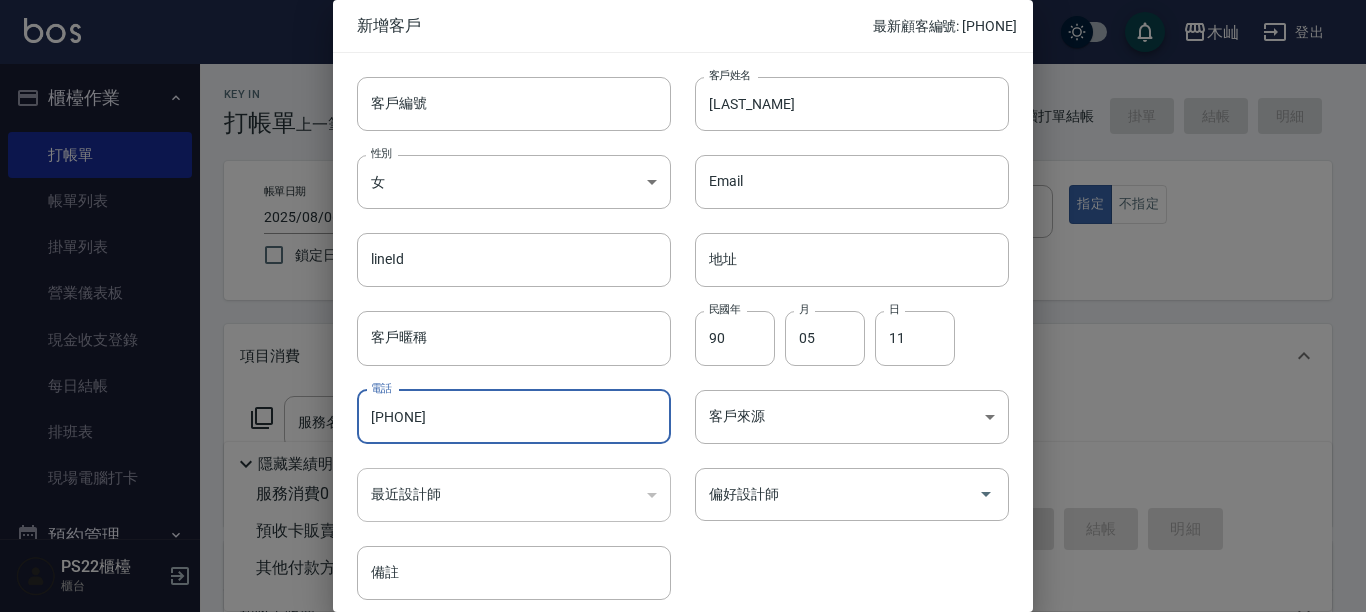 type on "[PHONE]" 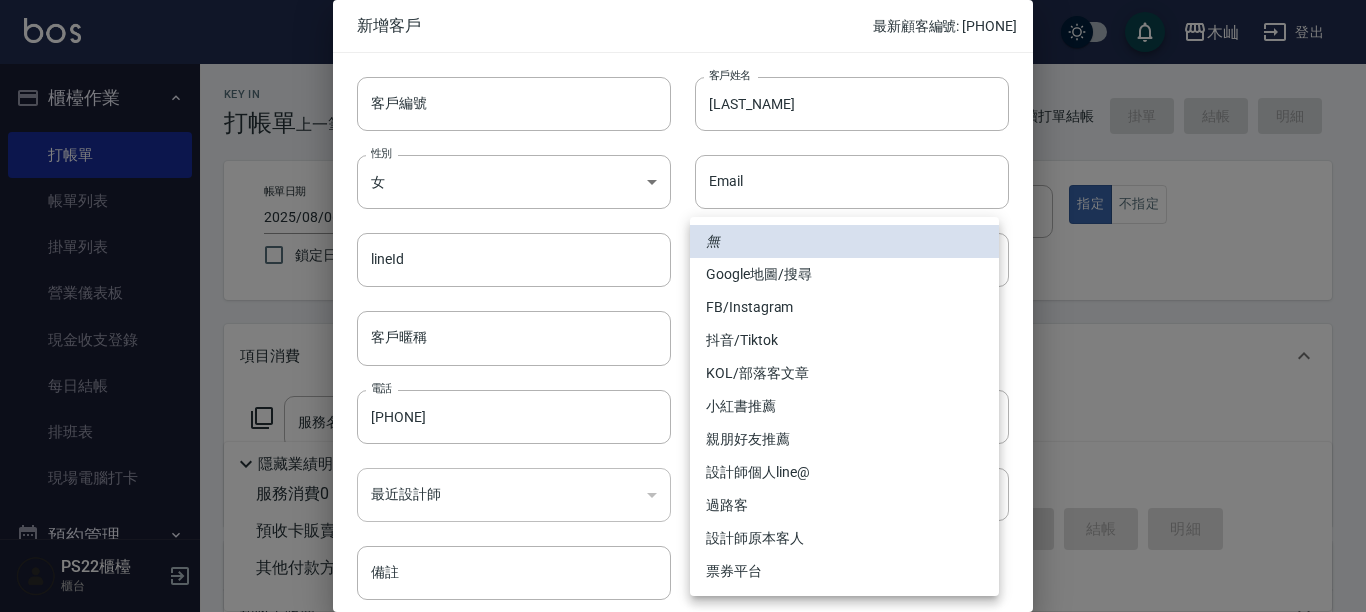 type 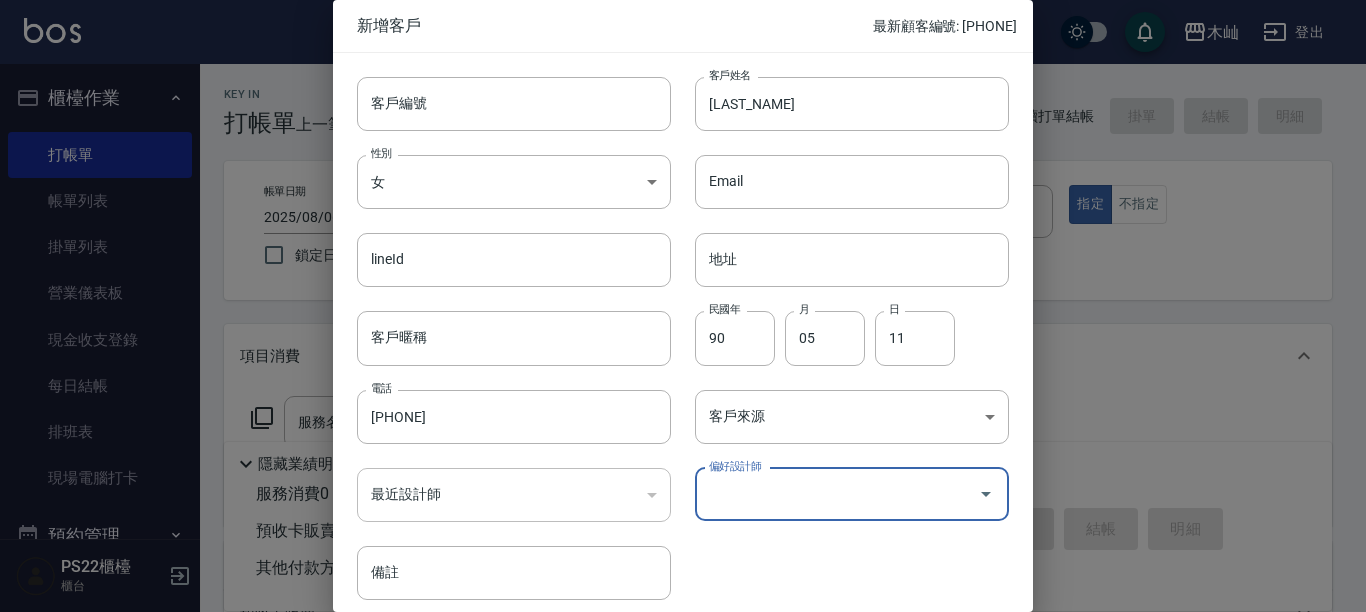 type 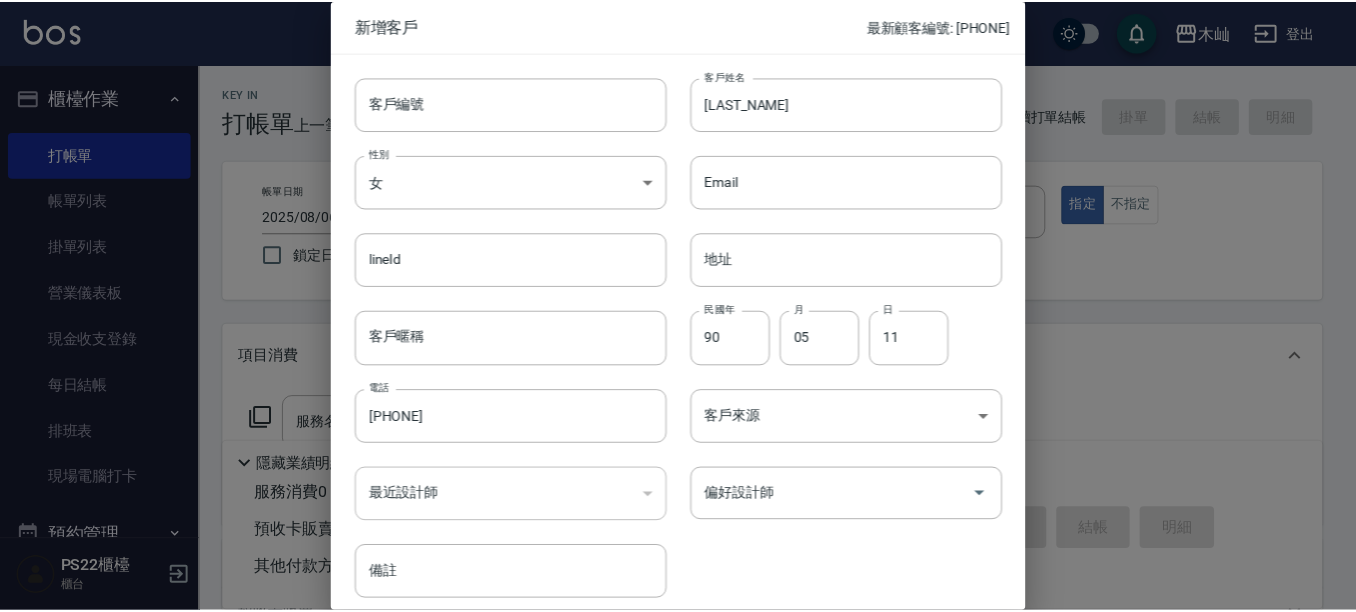 scroll, scrollTop: 81, scrollLeft: 0, axis: vertical 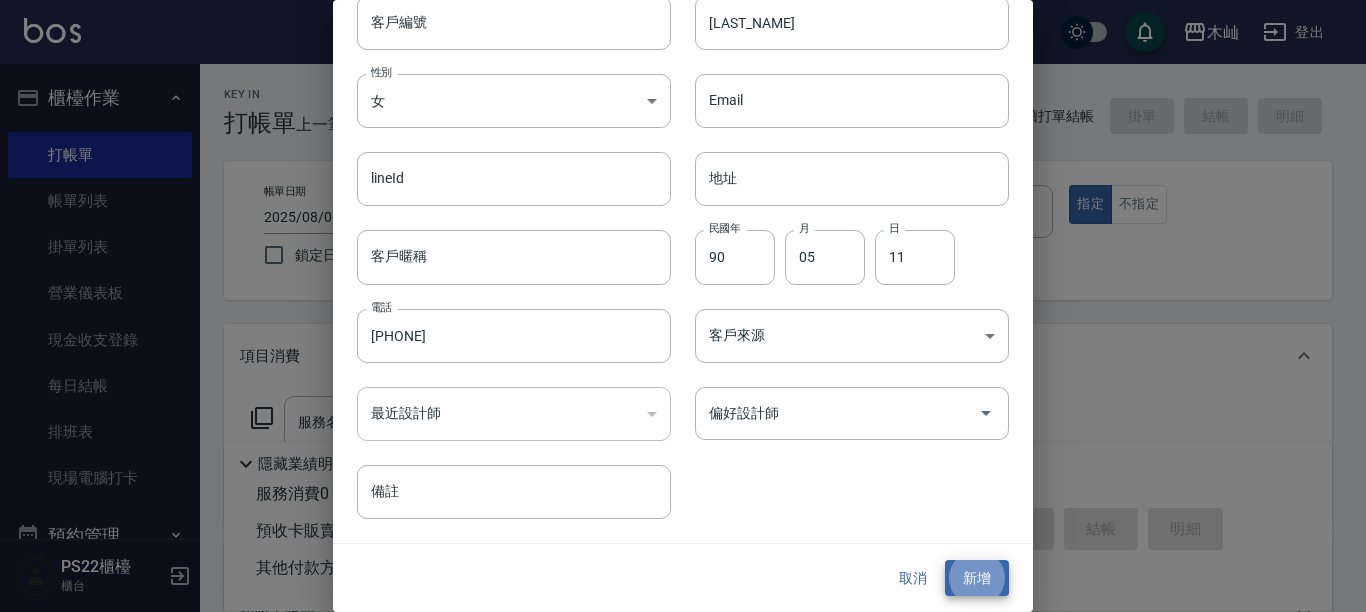 click on "新增" at bounding box center [977, 578] 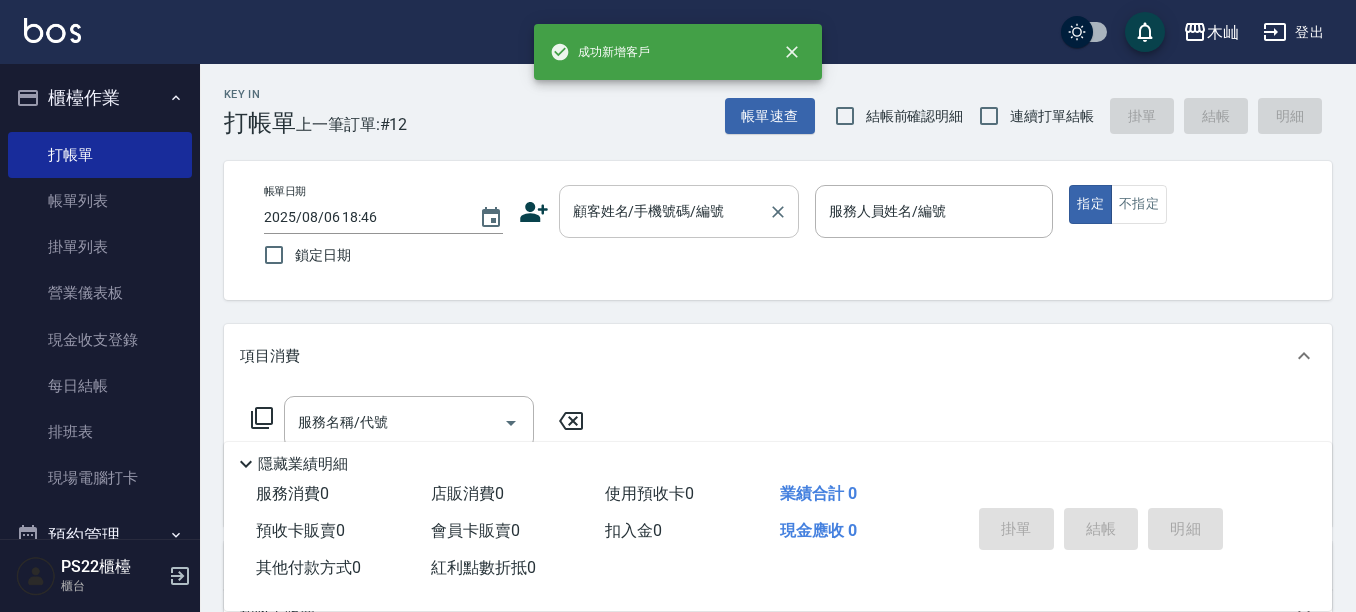 click on "顧客姓名/手機號碼/編號" at bounding box center (679, 211) 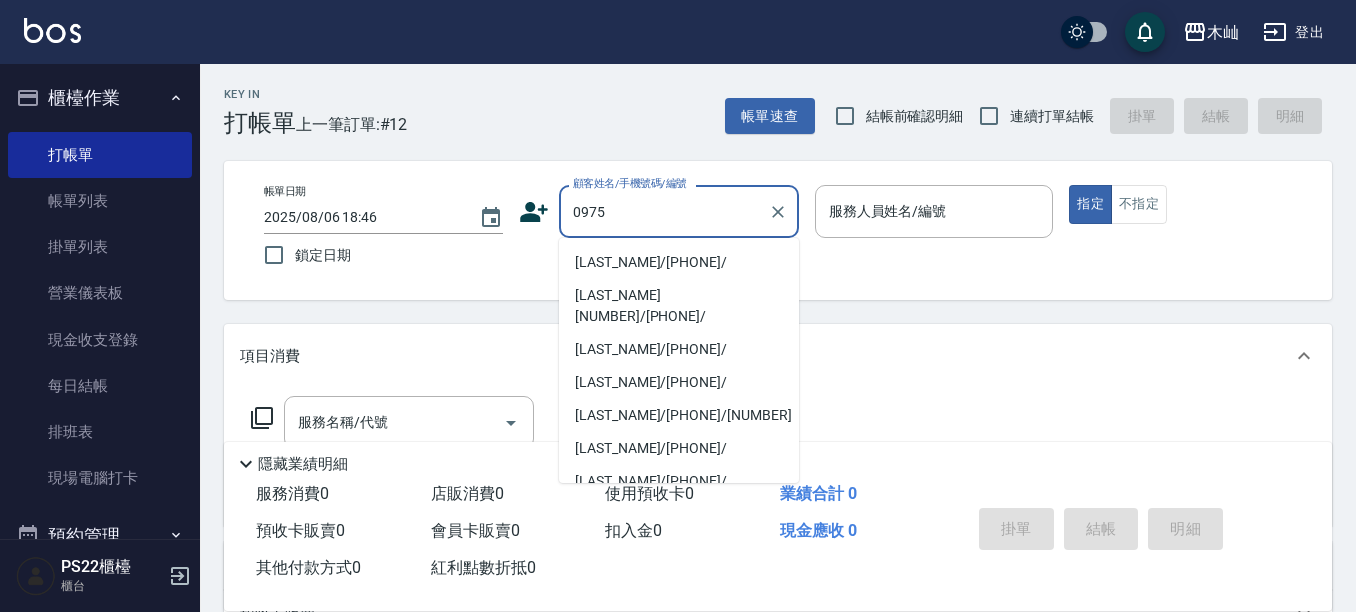 click on "[LAST_NAME]/[PHONE]/" at bounding box center (679, 262) 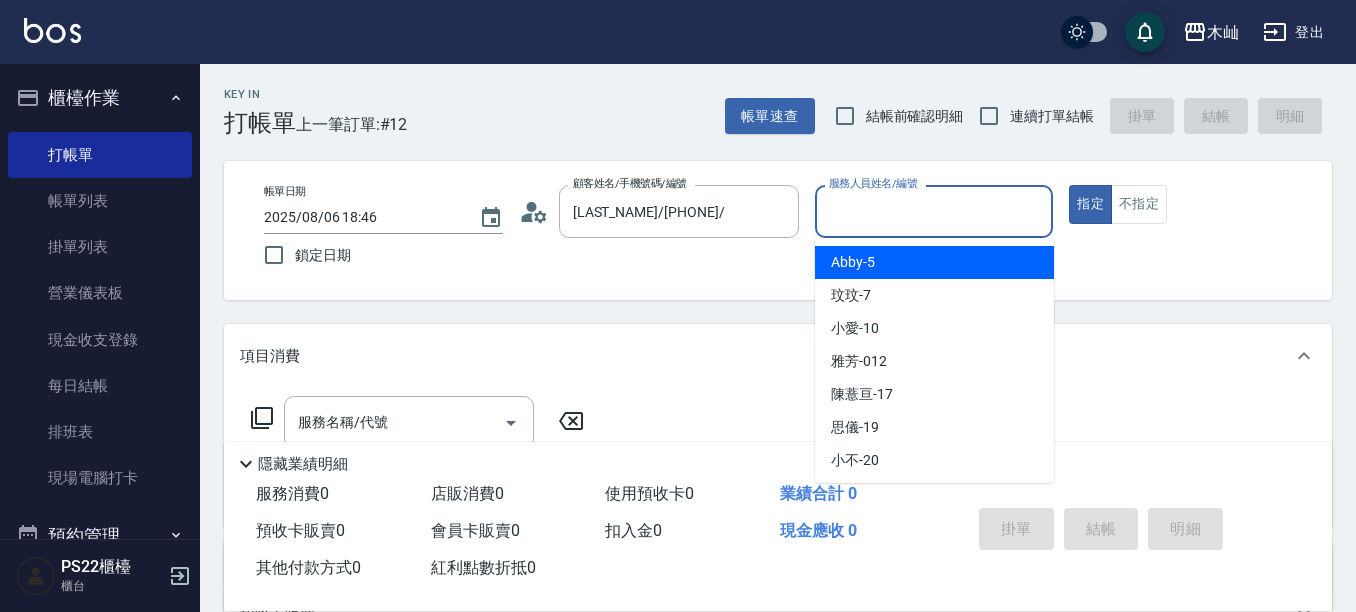 click on "服務人員姓名/編號" at bounding box center (934, 211) 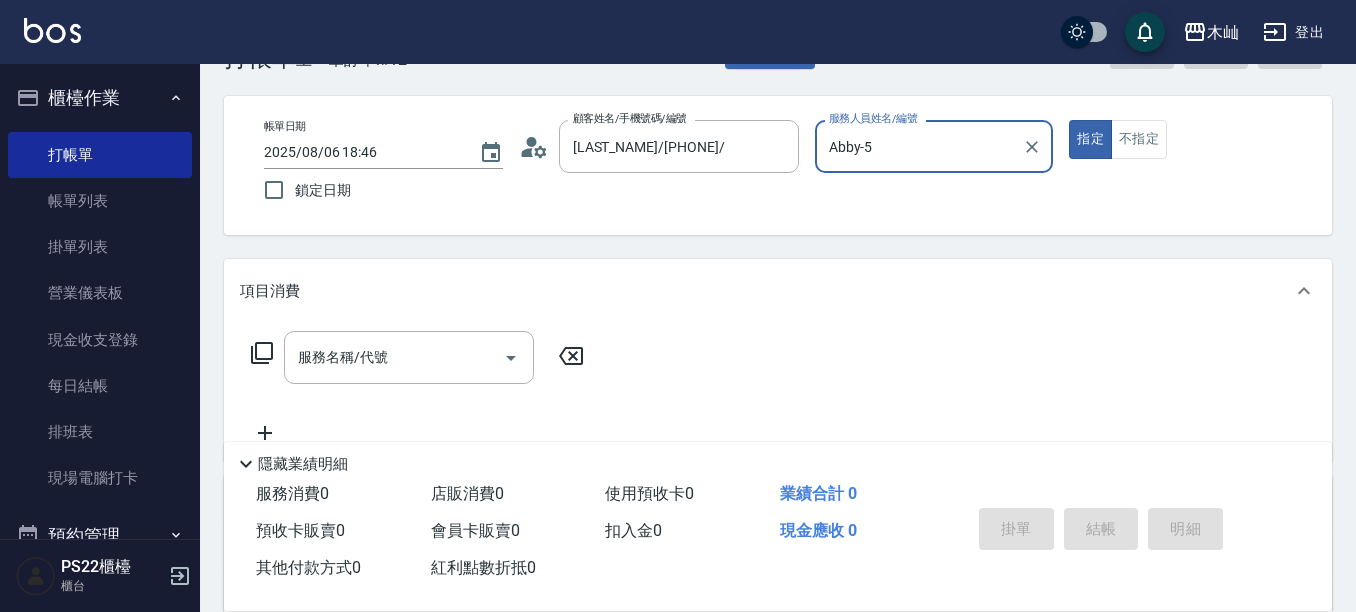 scroll, scrollTop: 100, scrollLeft: 0, axis: vertical 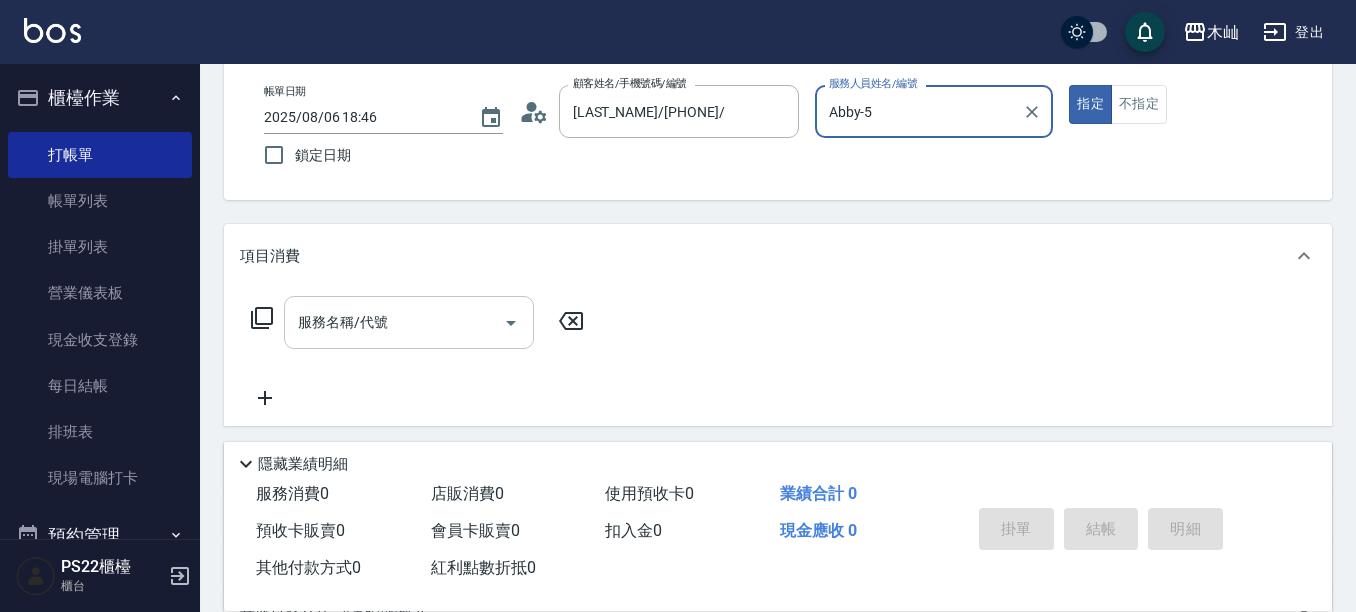 click on "服務名稱/代號" at bounding box center (394, 322) 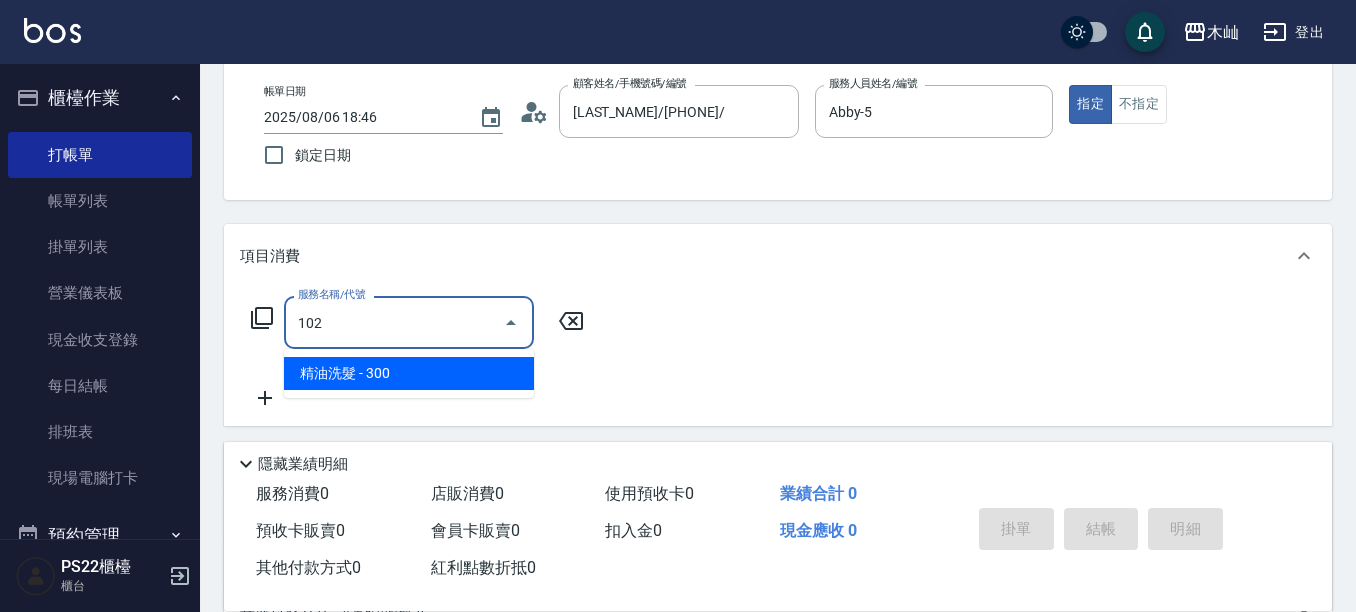 type on "精油洗髮(102)" 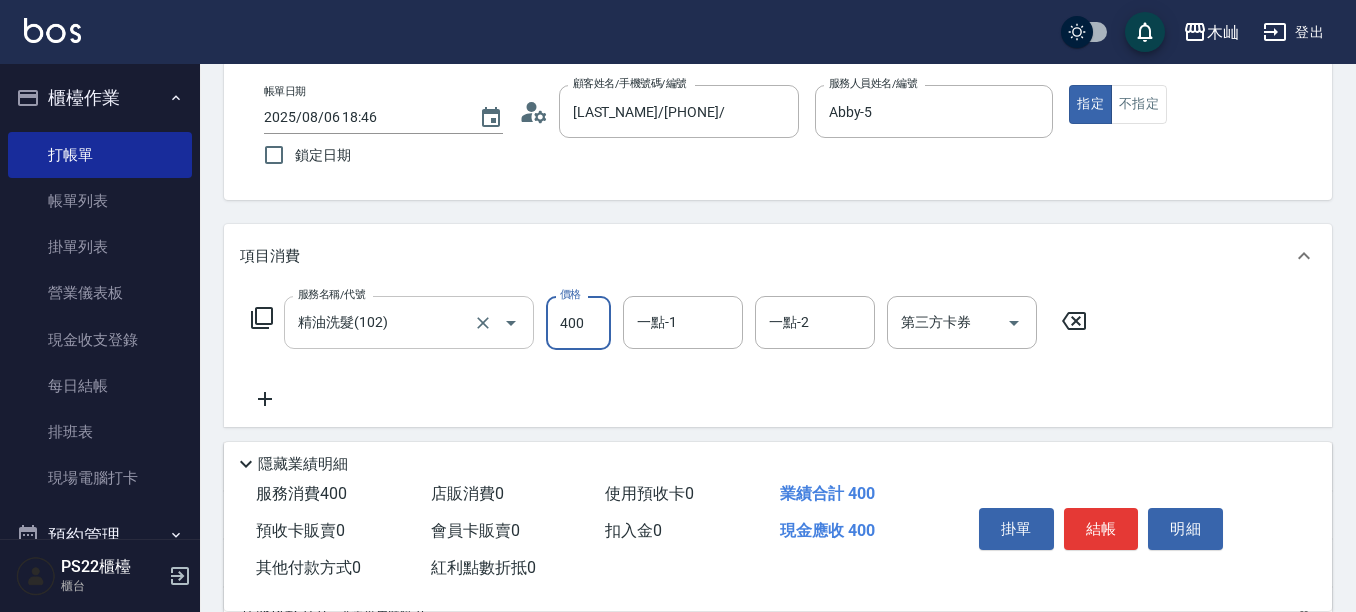 type on "400" 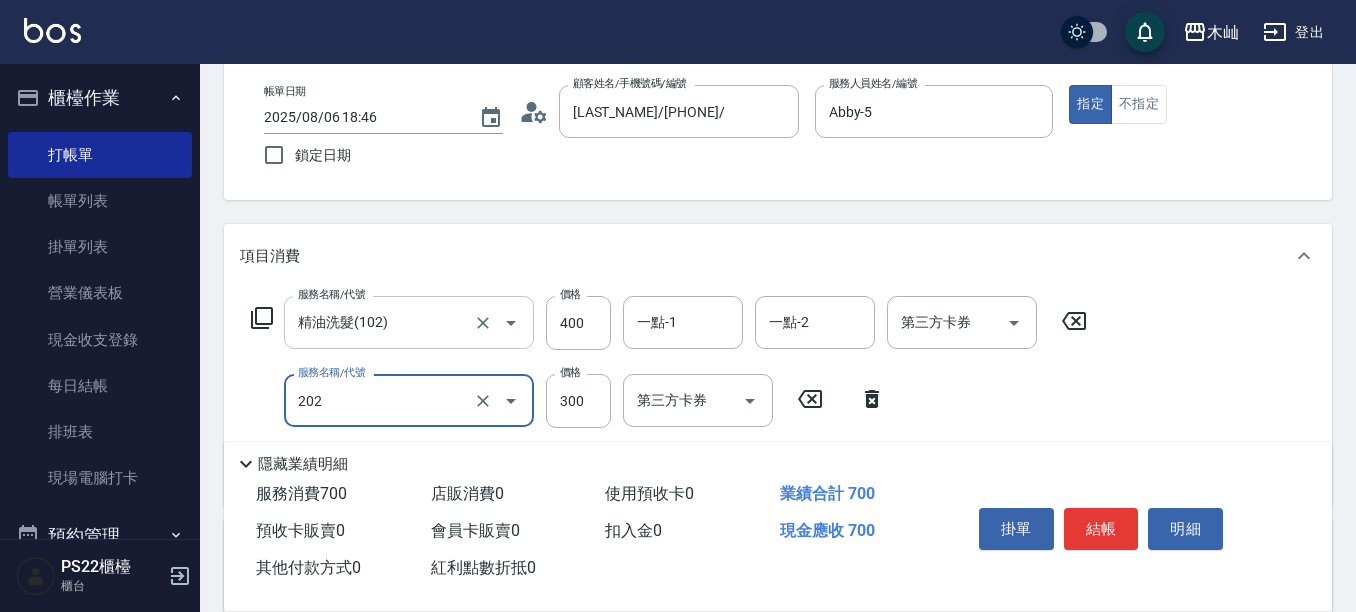 type on "單剪(202)" 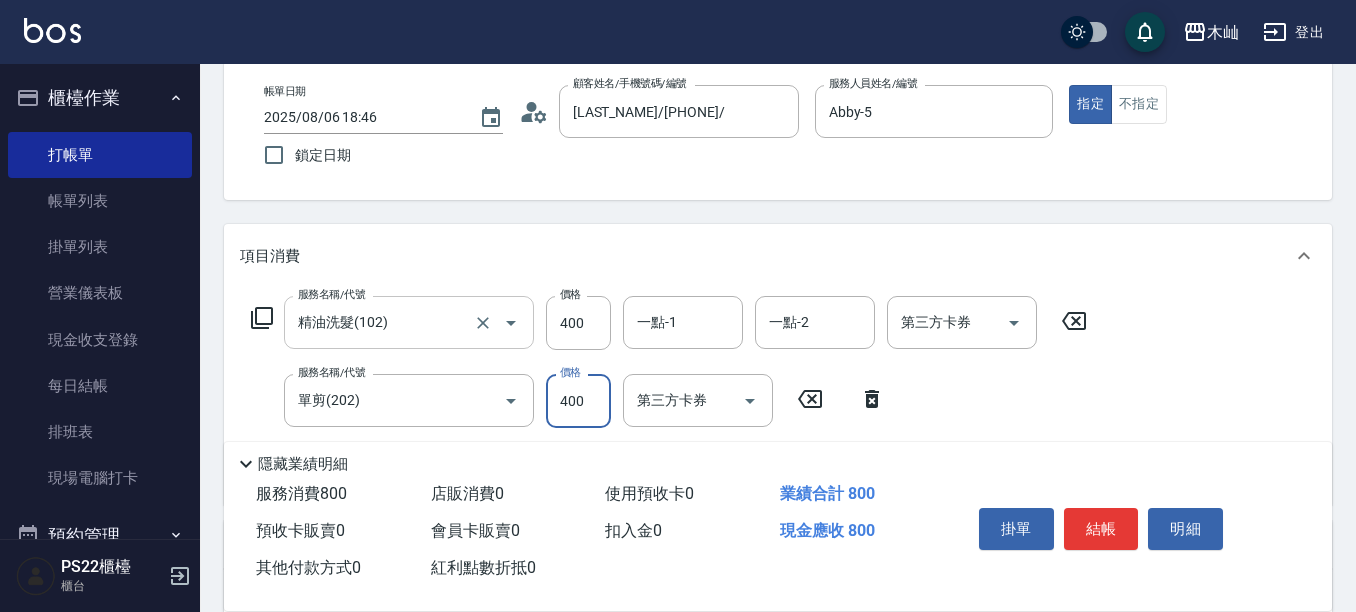 type on "400" 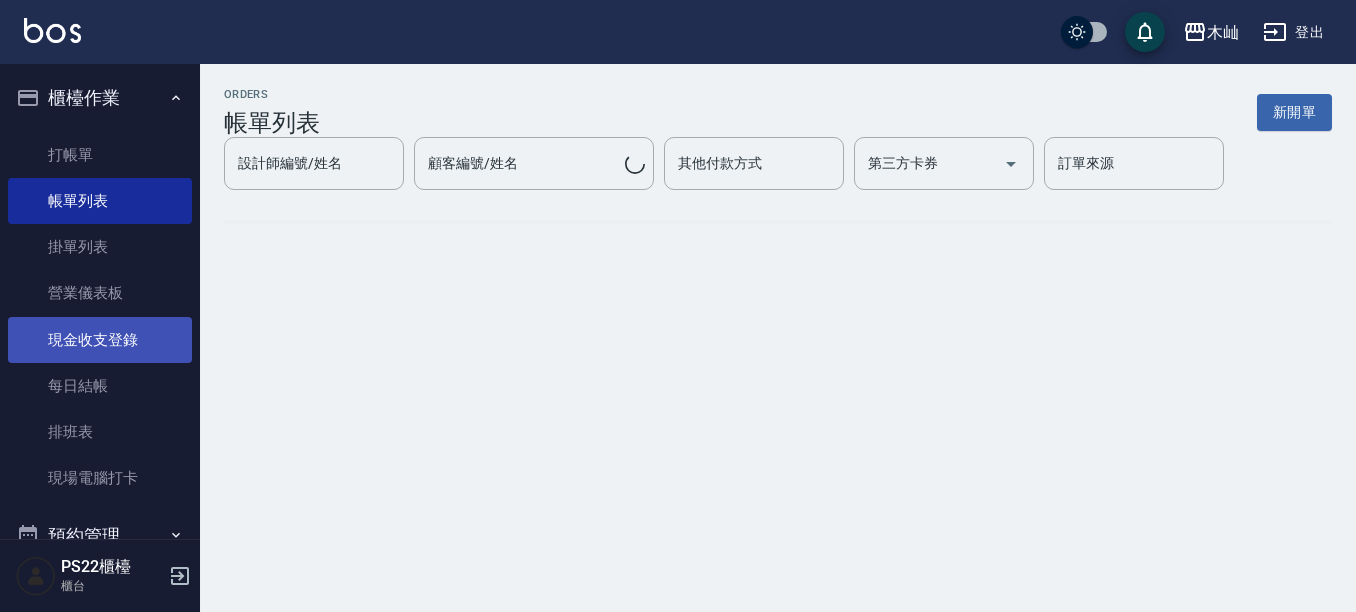 scroll, scrollTop: 0, scrollLeft: 0, axis: both 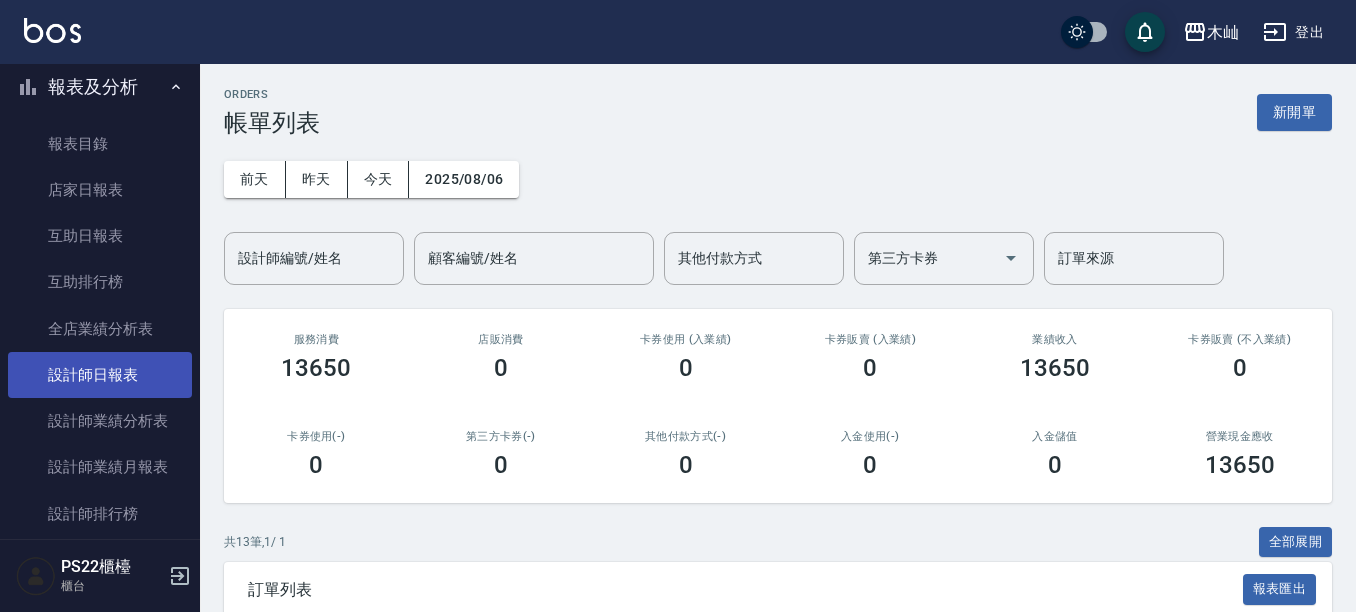 click on "設計師日報表" at bounding box center (100, 375) 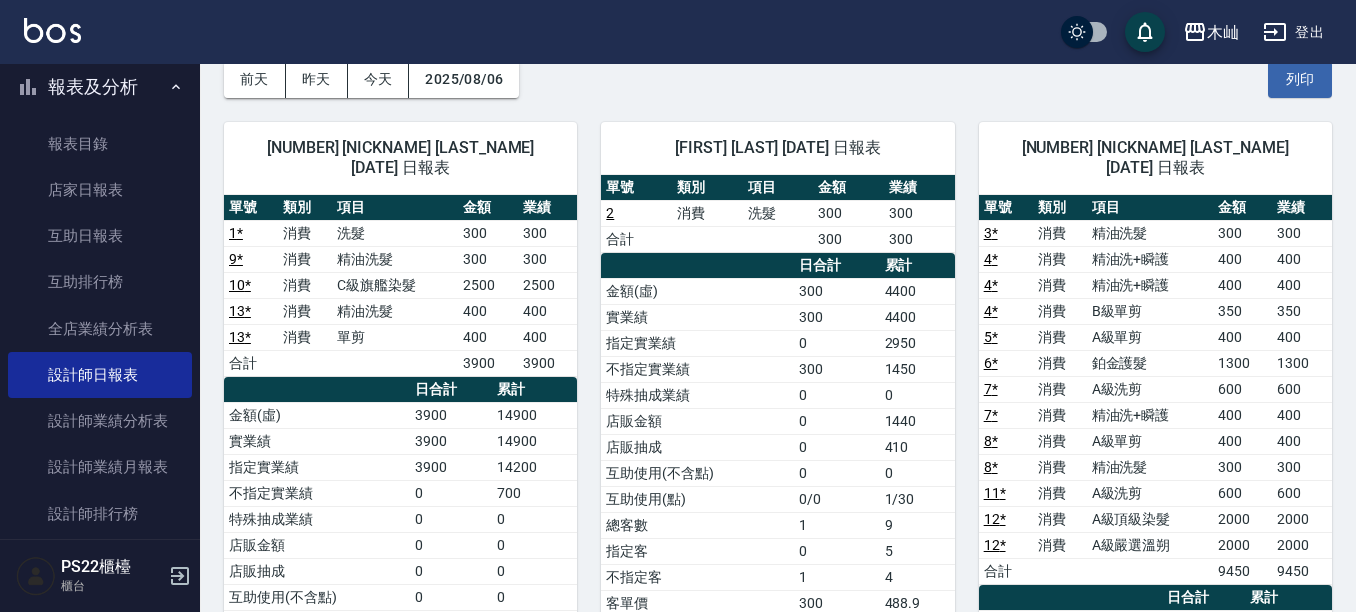 scroll, scrollTop: 0, scrollLeft: 0, axis: both 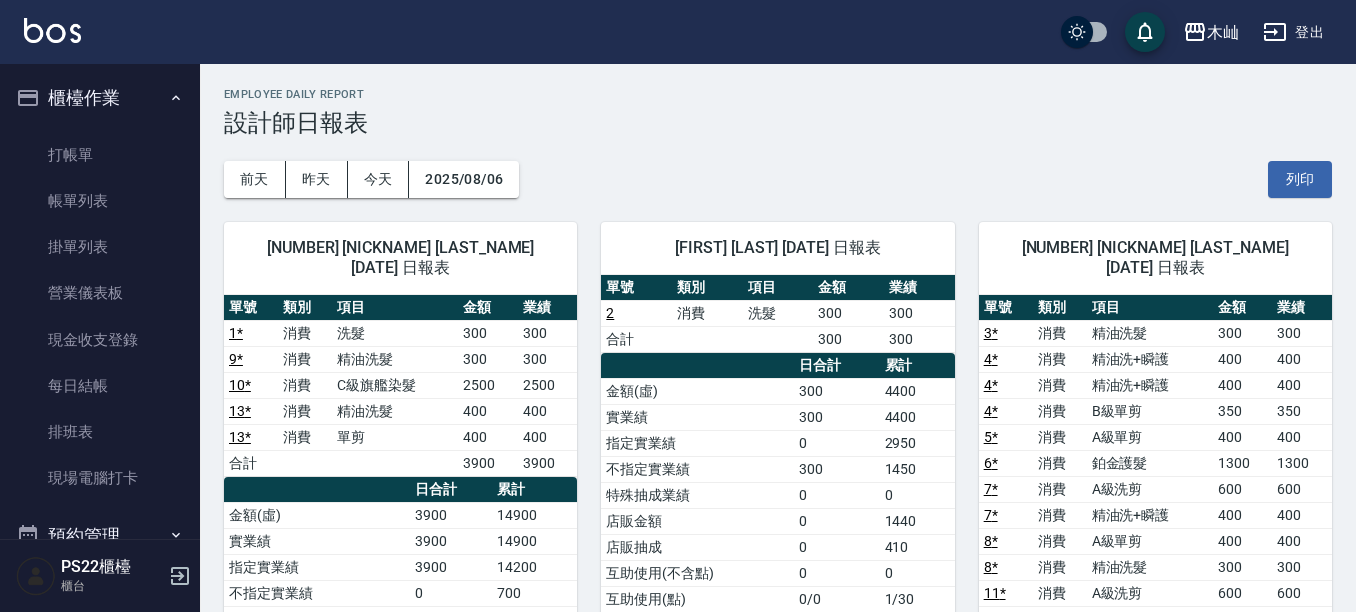 click on "打帳單" at bounding box center [100, 155] 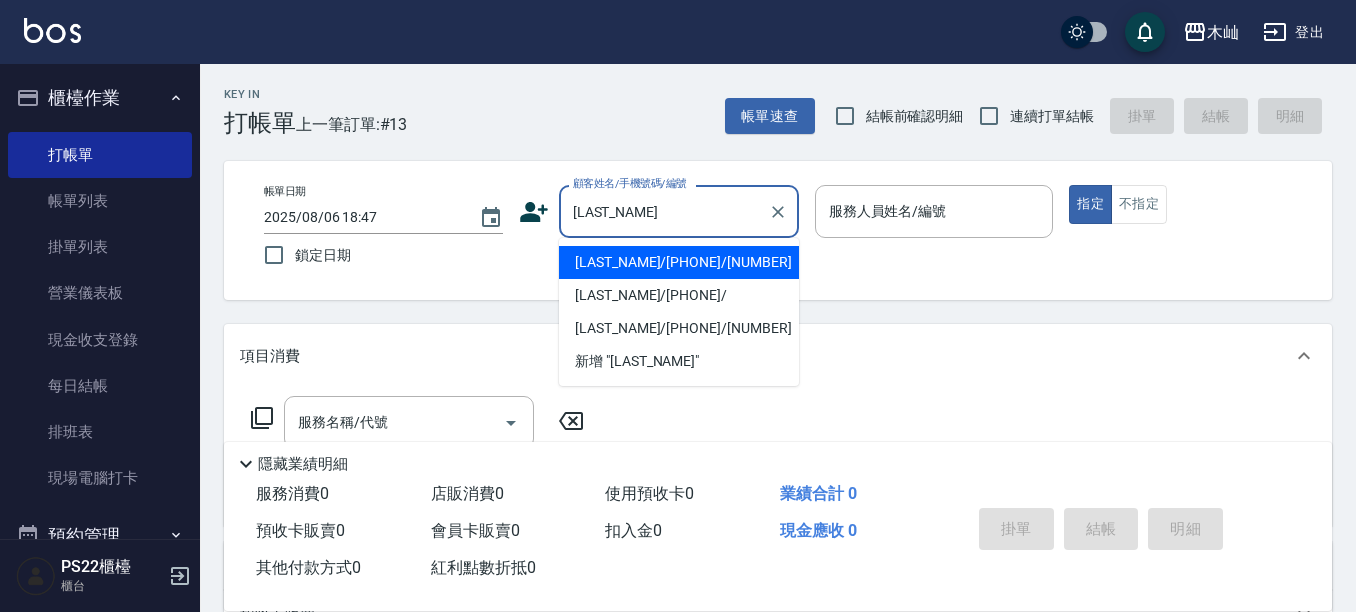 click on "[LAST_NAME]/[PHONE]/[NUMBER]" at bounding box center (679, 262) 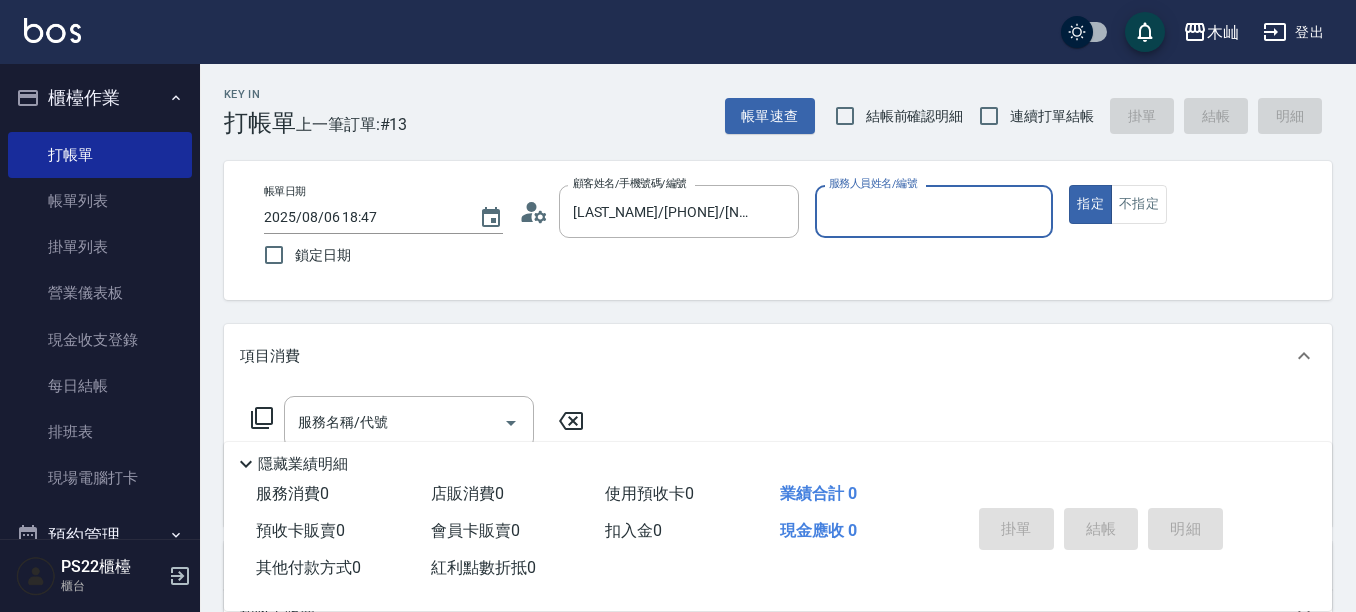 type on "小愛-10" 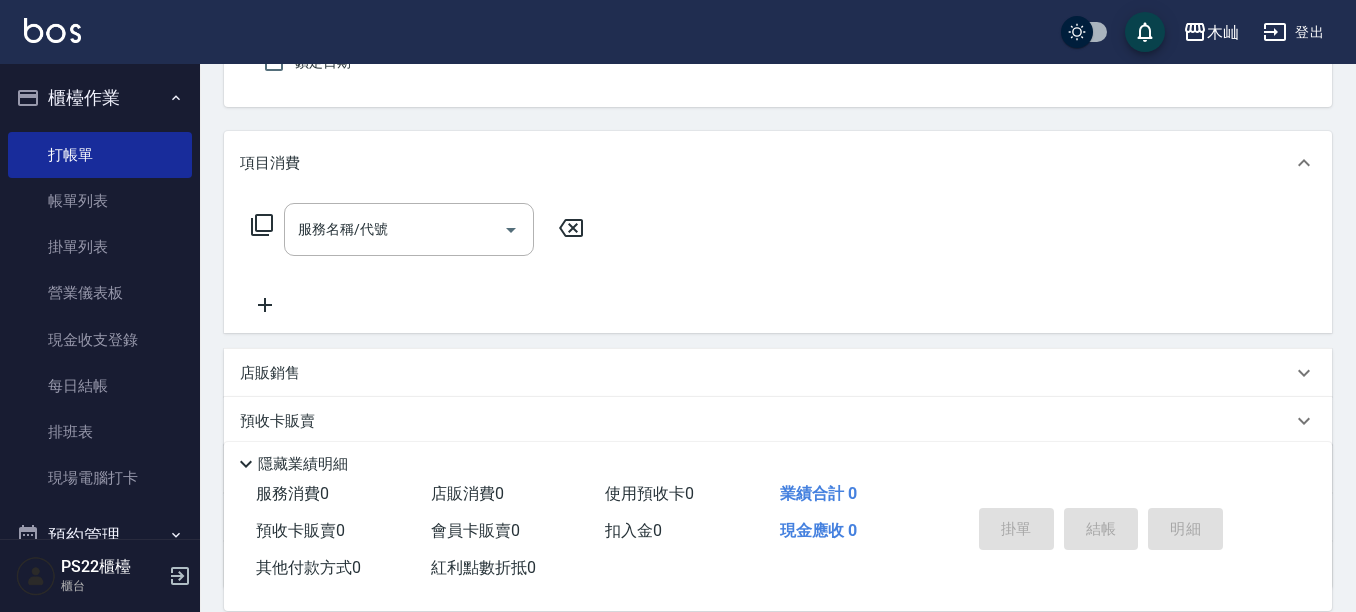 scroll, scrollTop: 200, scrollLeft: 0, axis: vertical 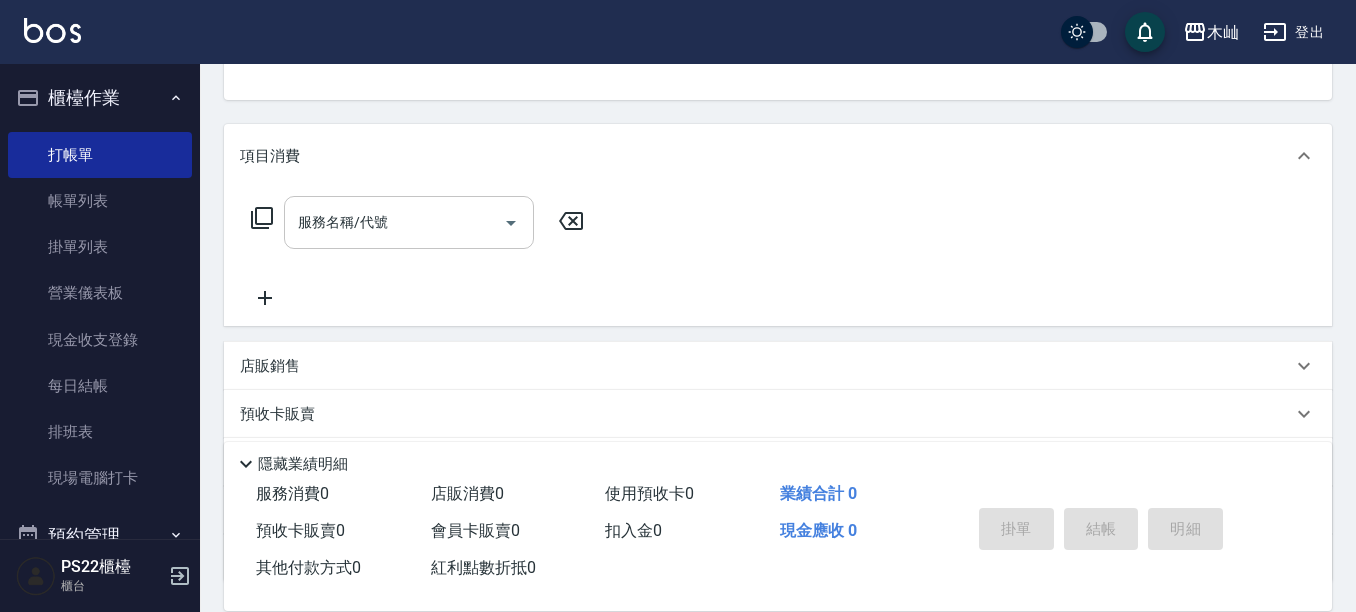 click on "服務名稱/代號" at bounding box center [394, 222] 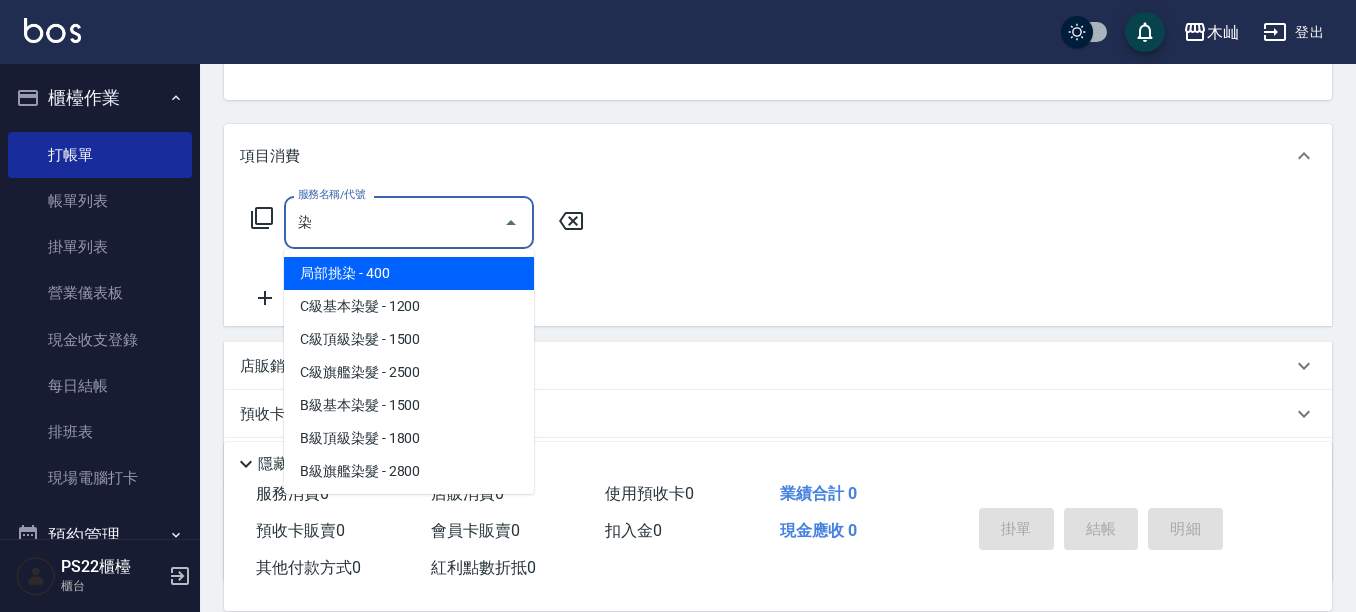 click on "局部挑染 - 400" at bounding box center [409, 273] 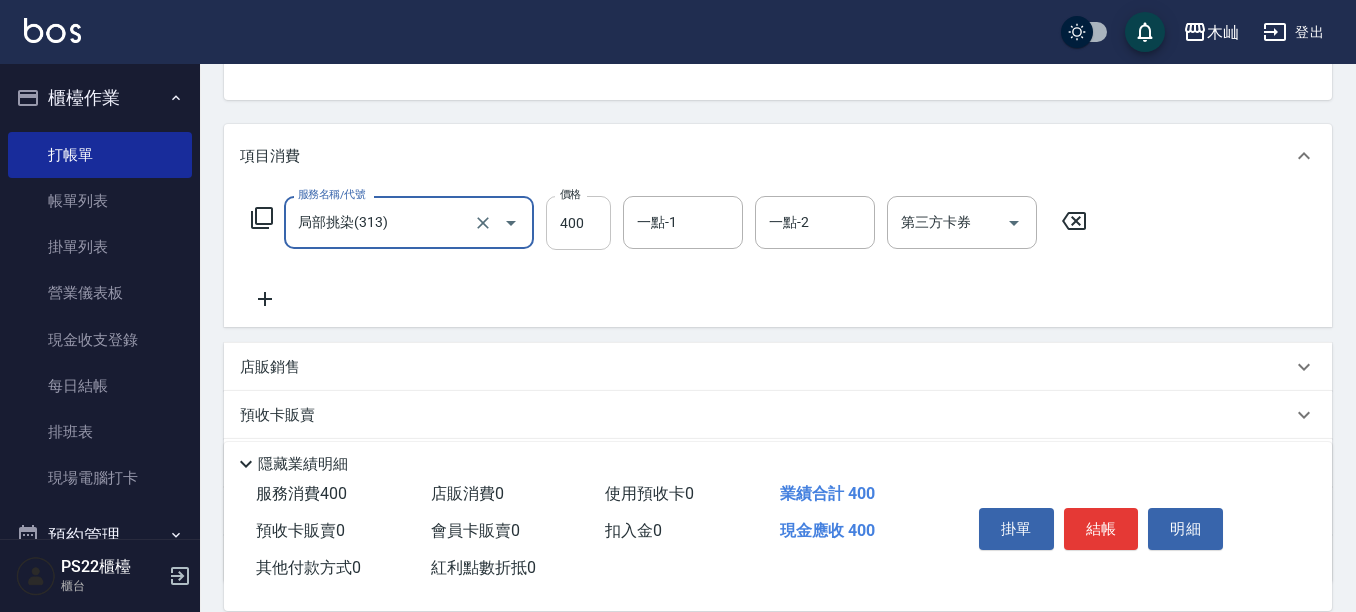 type on "局部挑染(313)" 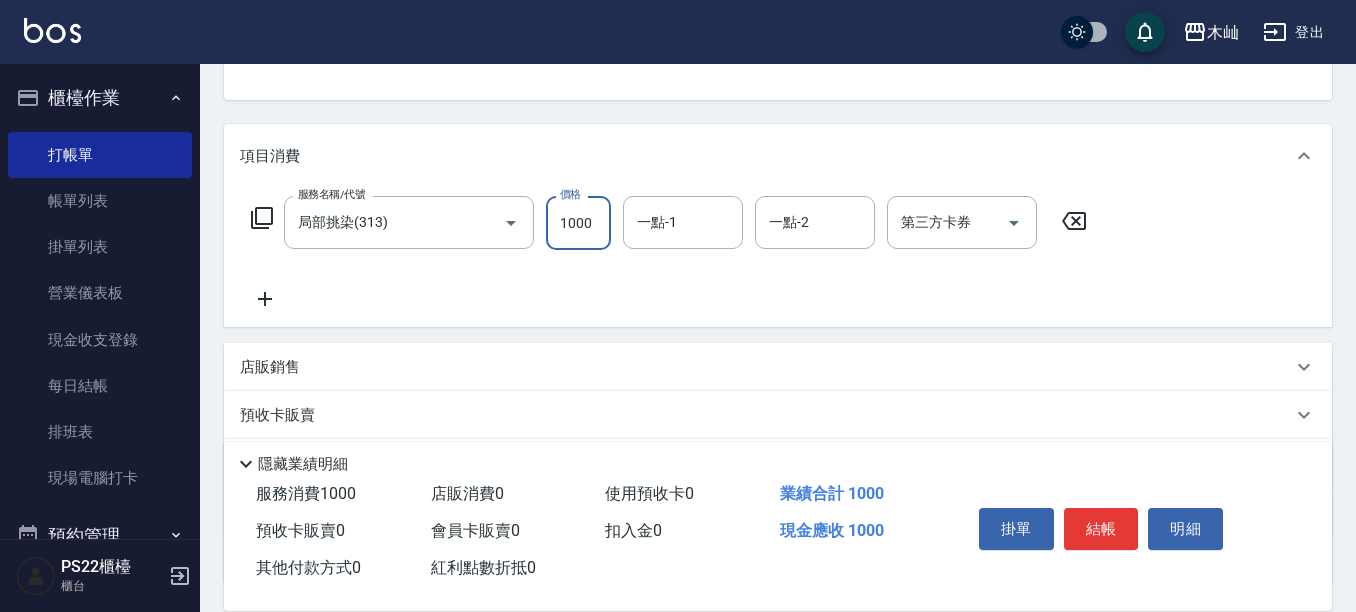 type on "1000" 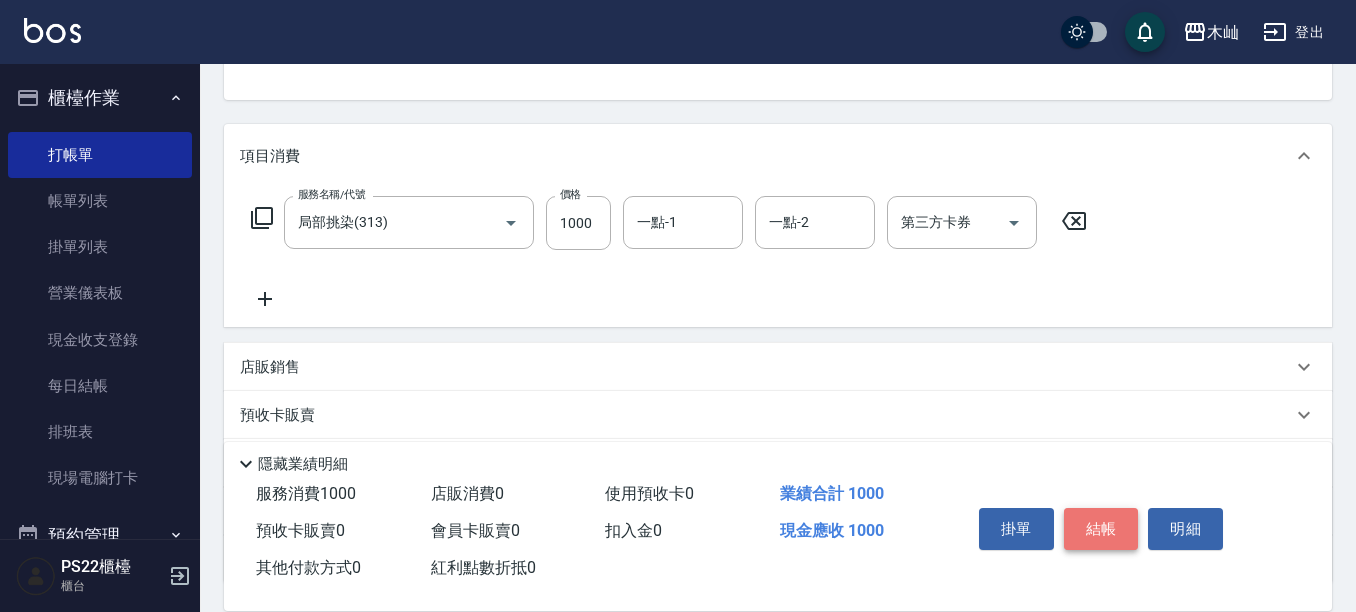 click on "結帳" at bounding box center [1101, 529] 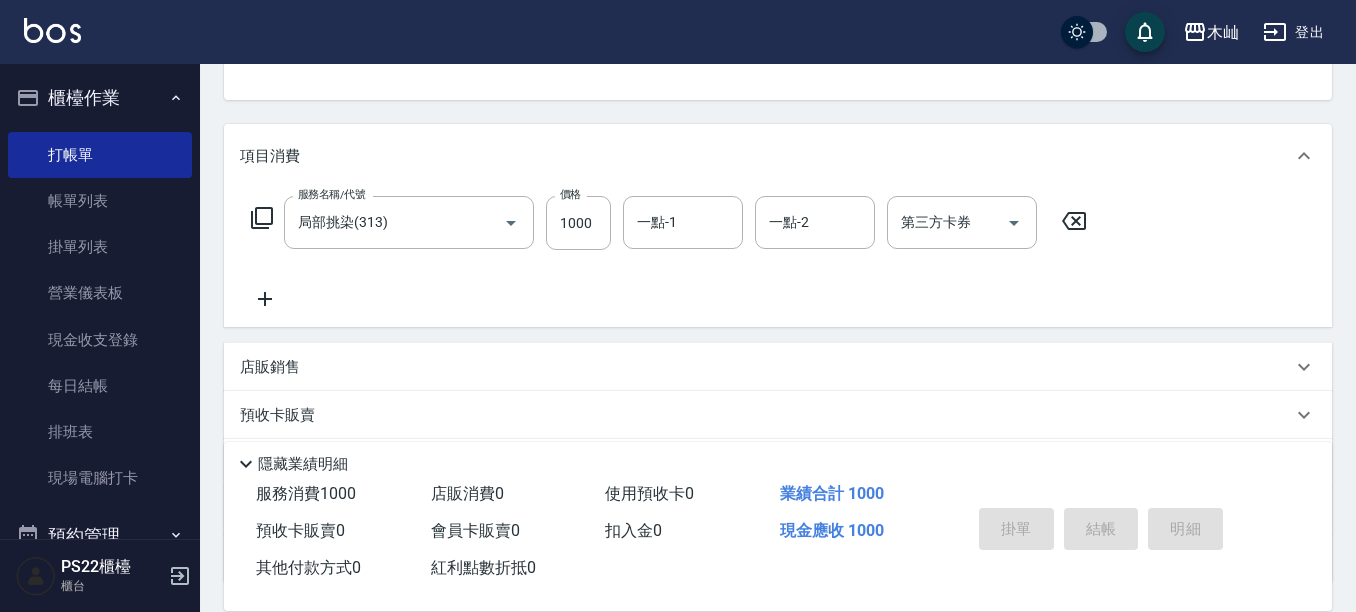 scroll, scrollTop: 0, scrollLeft: 0, axis: both 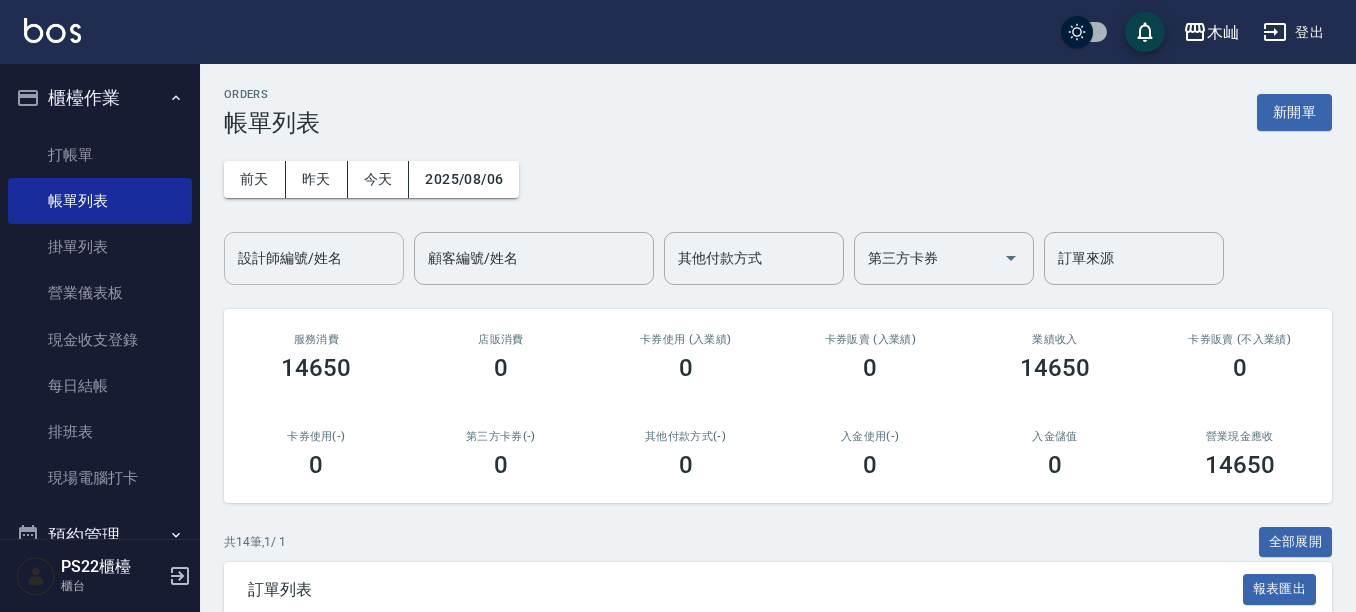 click on "設計師編號/姓名" at bounding box center (314, 258) 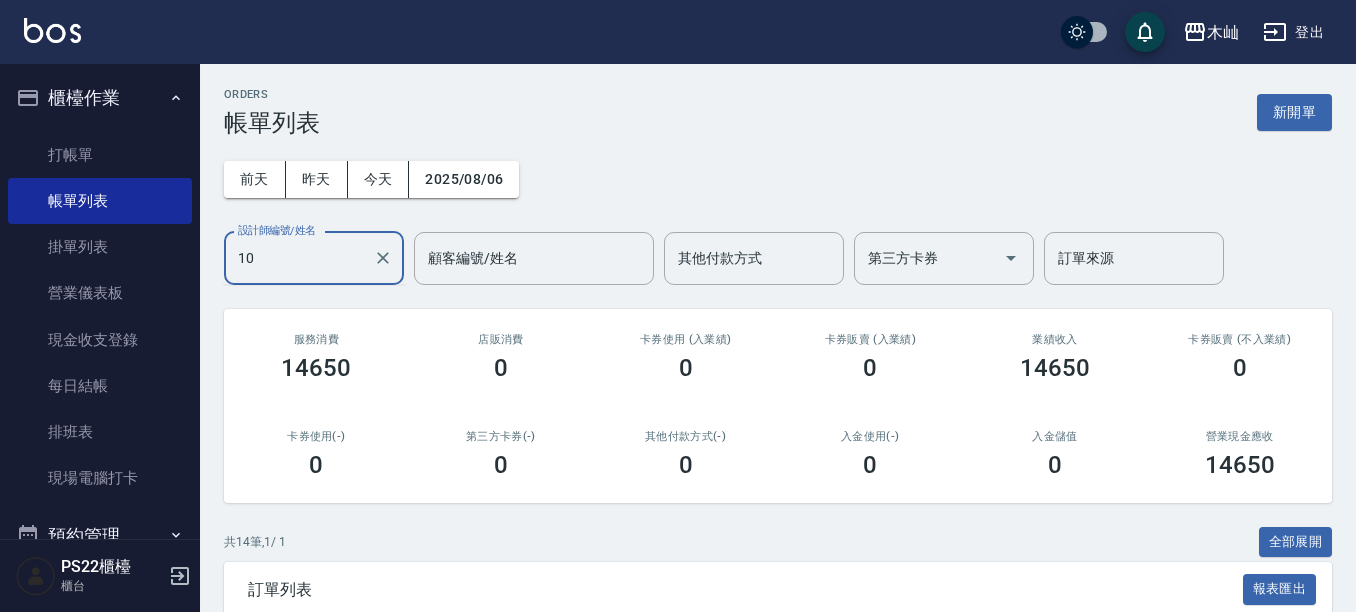 type on "小愛-10" 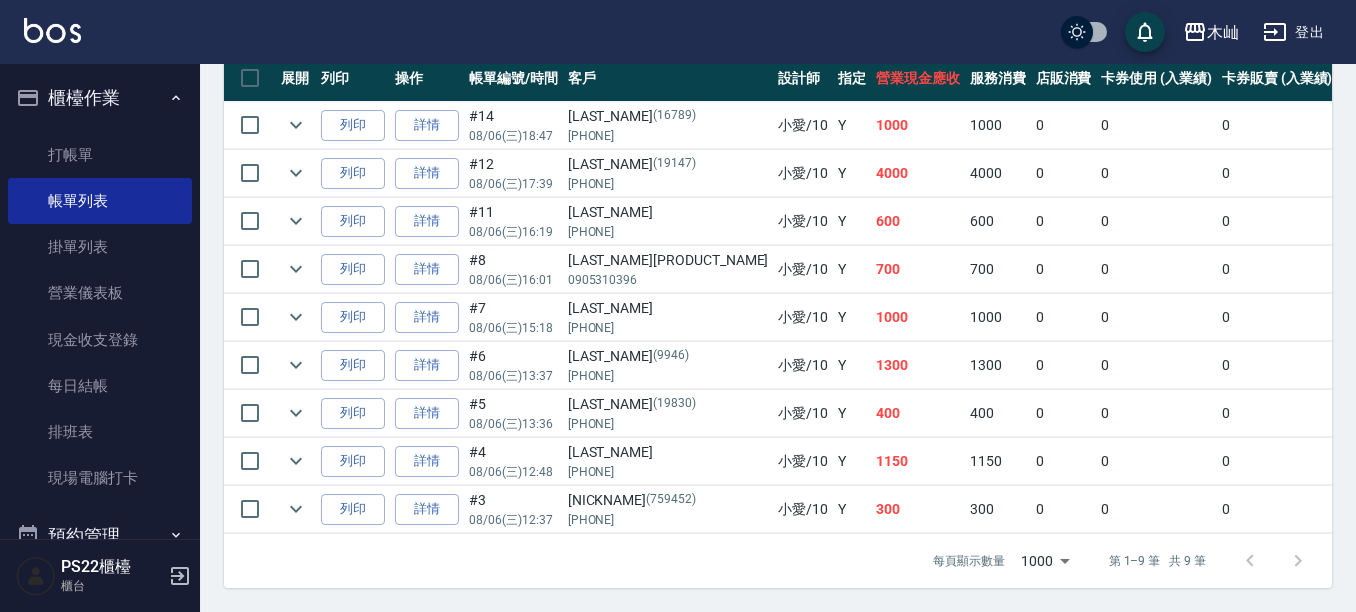 scroll, scrollTop: 580, scrollLeft: 0, axis: vertical 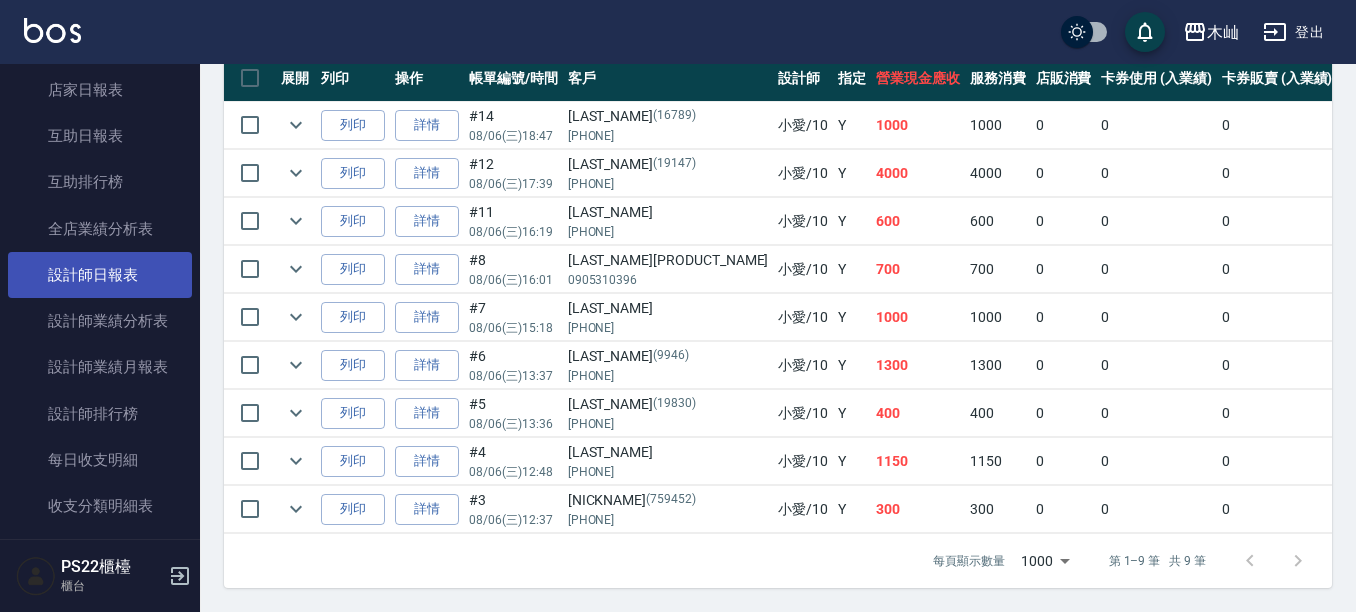 click on "設計師日報表" at bounding box center (100, 275) 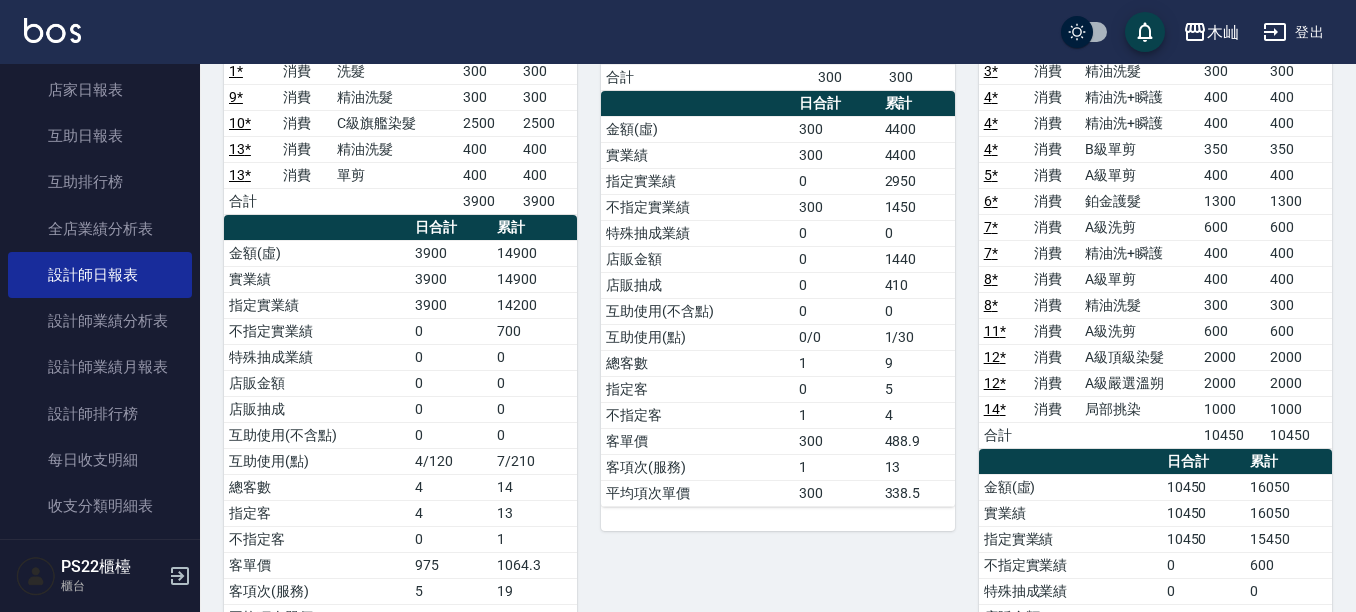 scroll, scrollTop: 0, scrollLeft: 0, axis: both 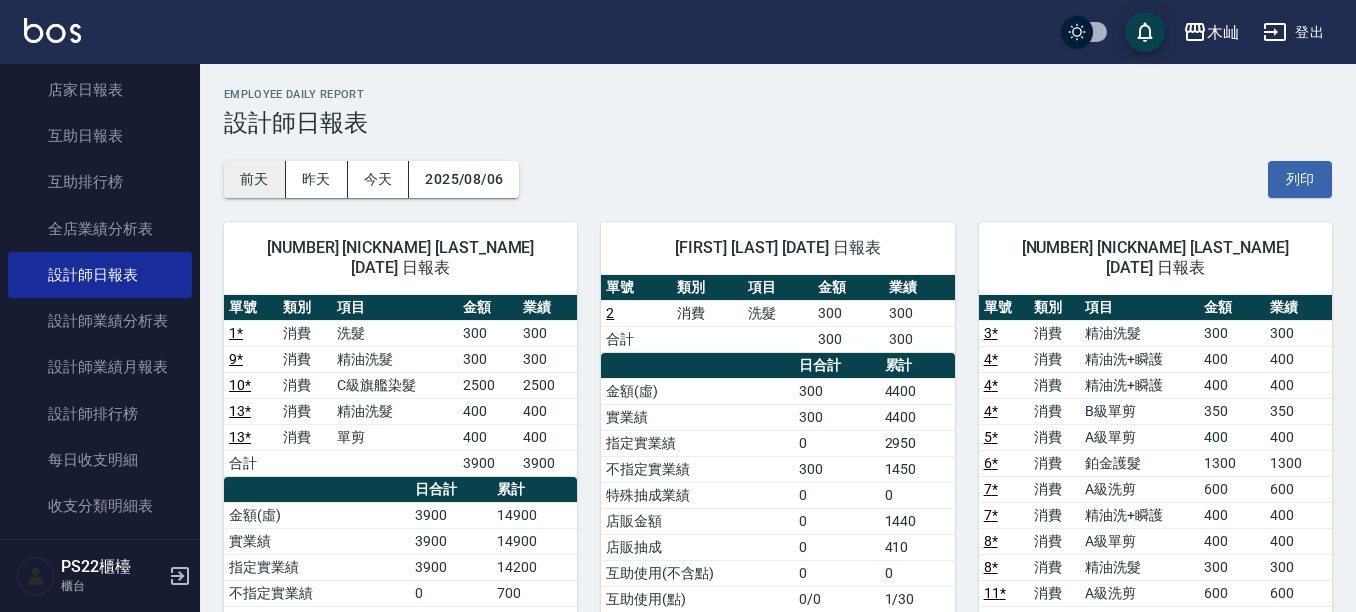 click on "前天" at bounding box center (255, 179) 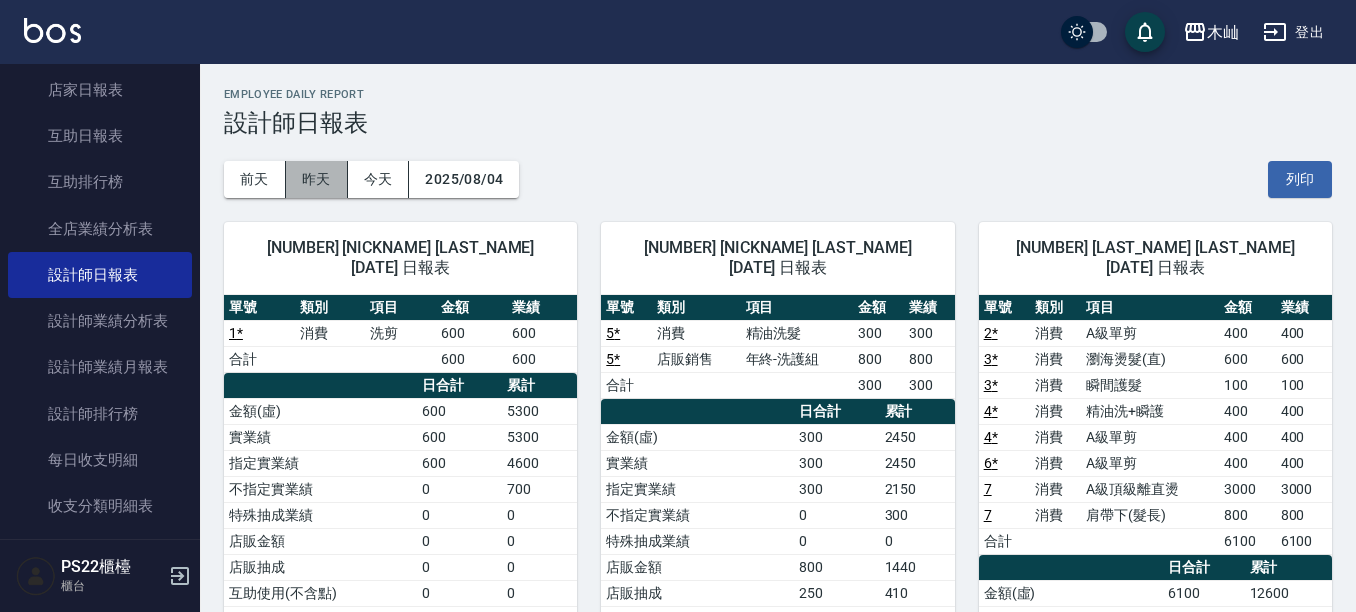 click on "昨天" at bounding box center (317, 179) 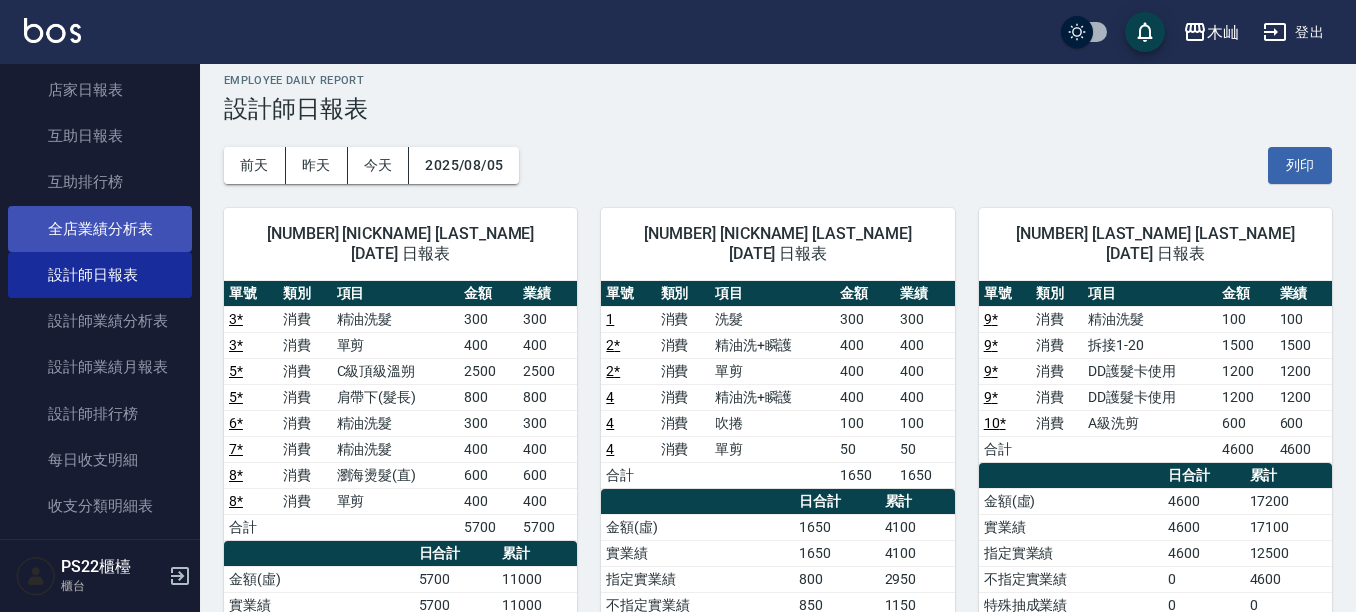 scroll, scrollTop: 0, scrollLeft: 0, axis: both 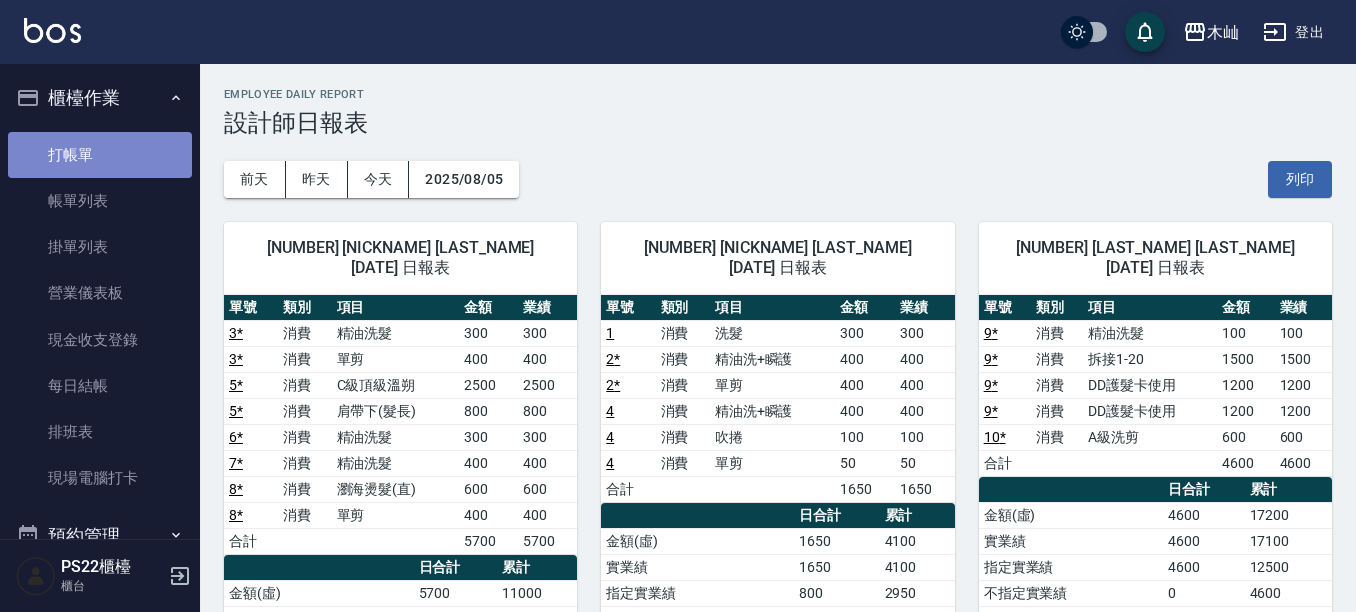 click on "打帳單" at bounding box center (100, 155) 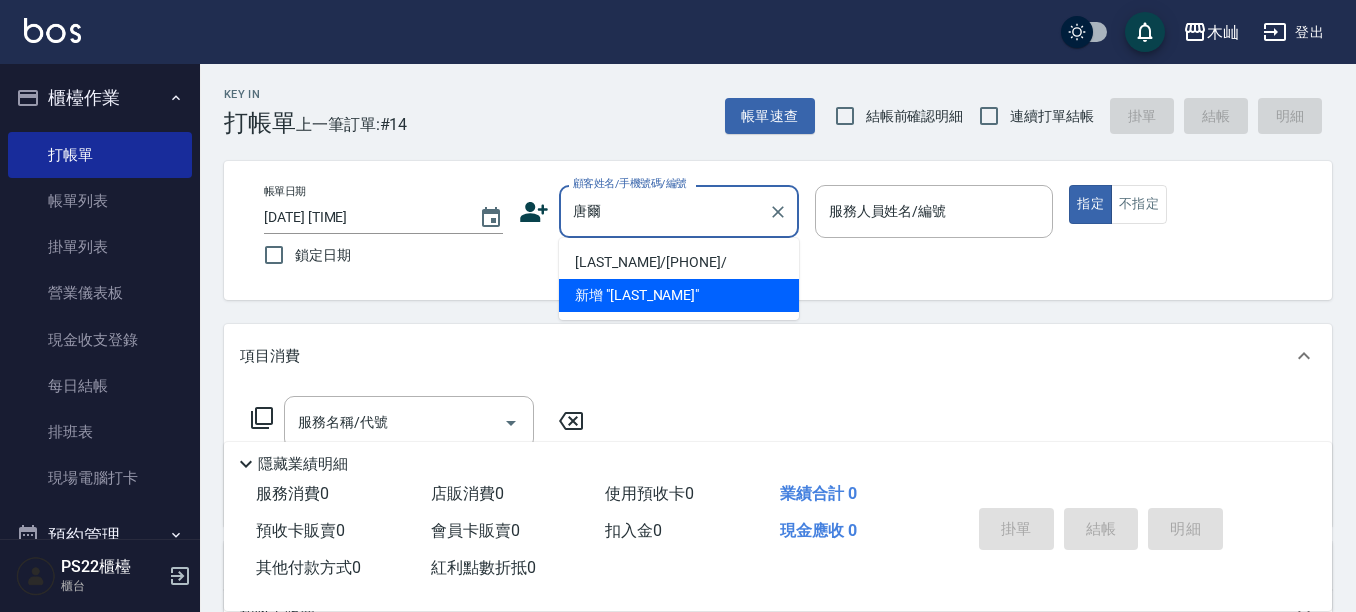 click on "[LAST_NAME]/[PHONE]/" at bounding box center (679, 262) 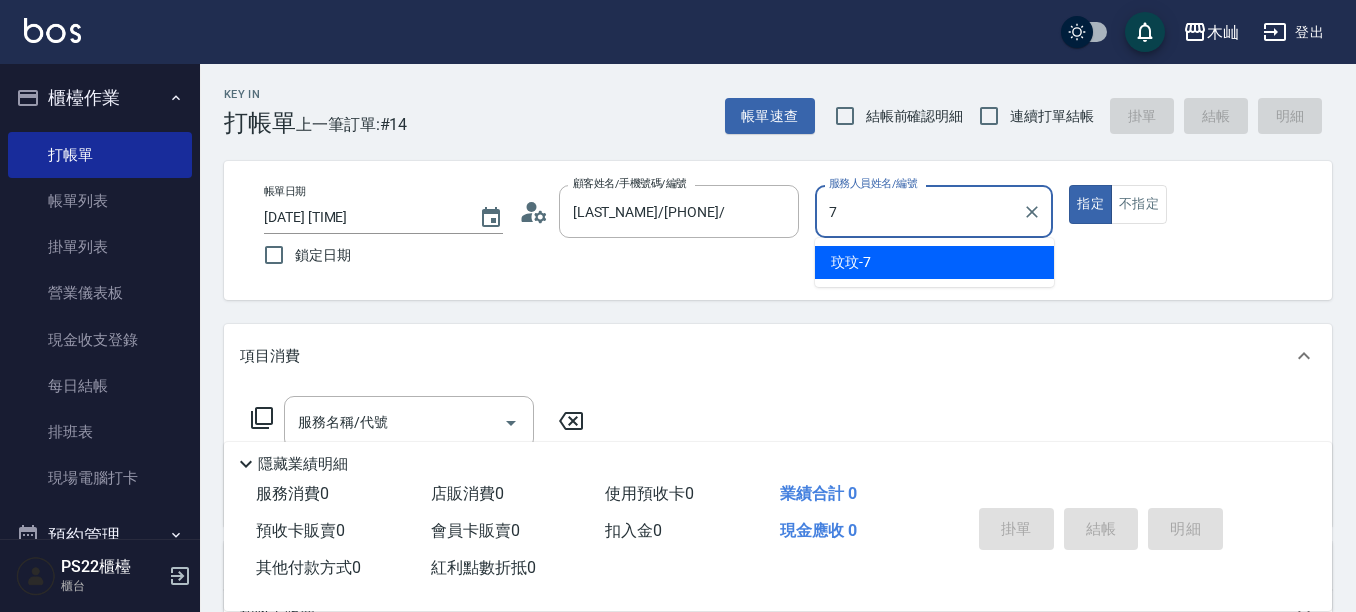 type on "[NICKNAME]-[NUMBER]" 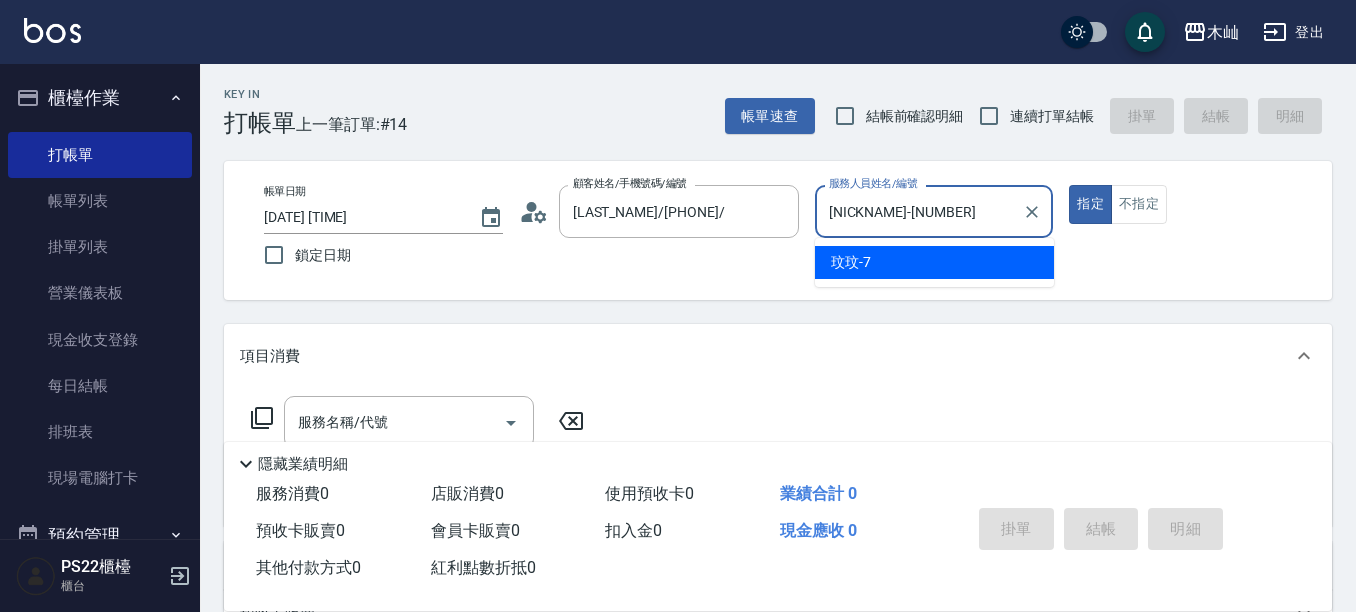type on "true" 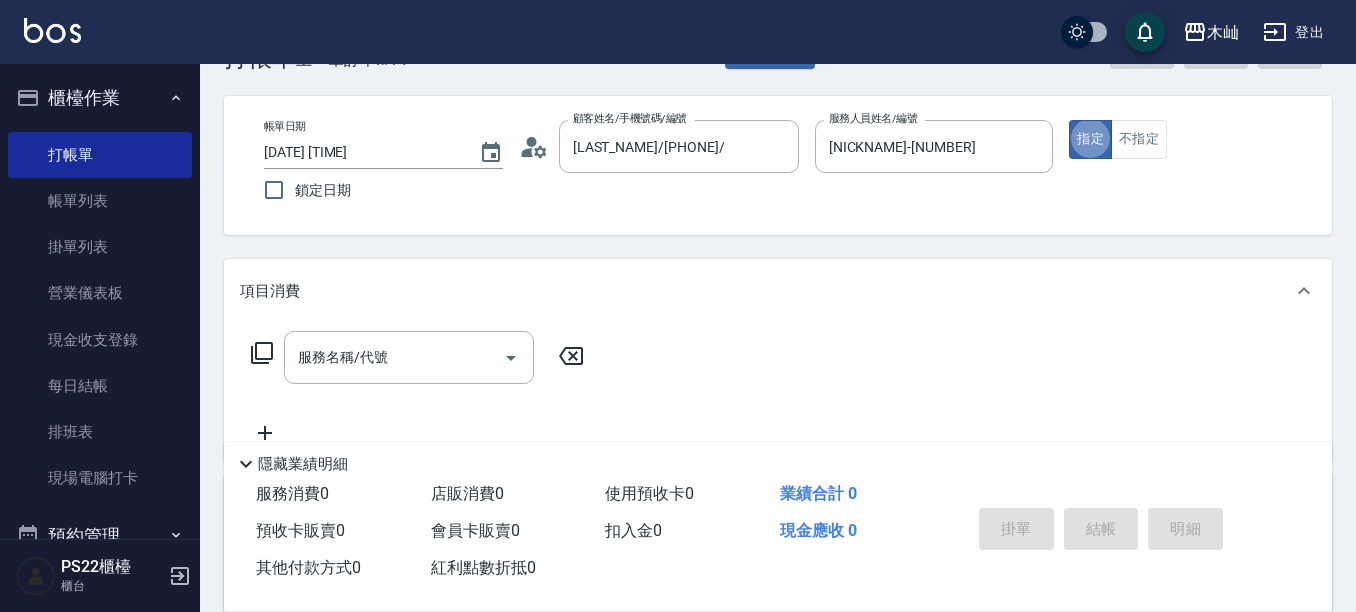 scroll, scrollTop: 100, scrollLeft: 0, axis: vertical 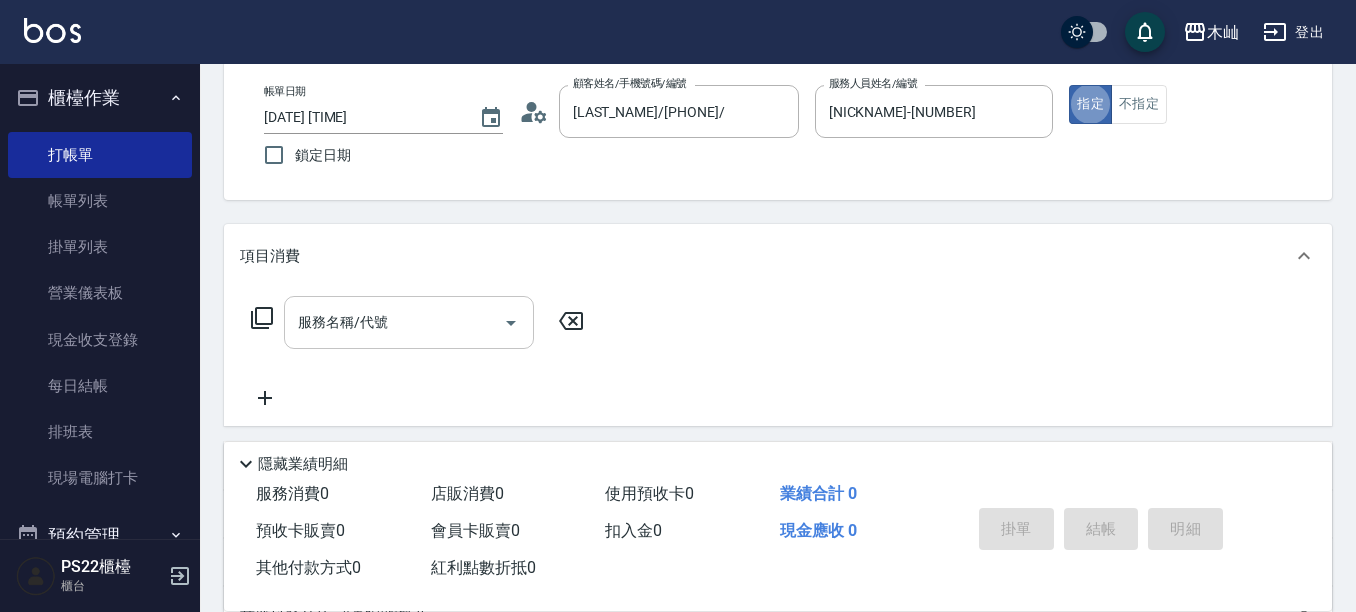click on "服務名稱/代號" at bounding box center (394, 322) 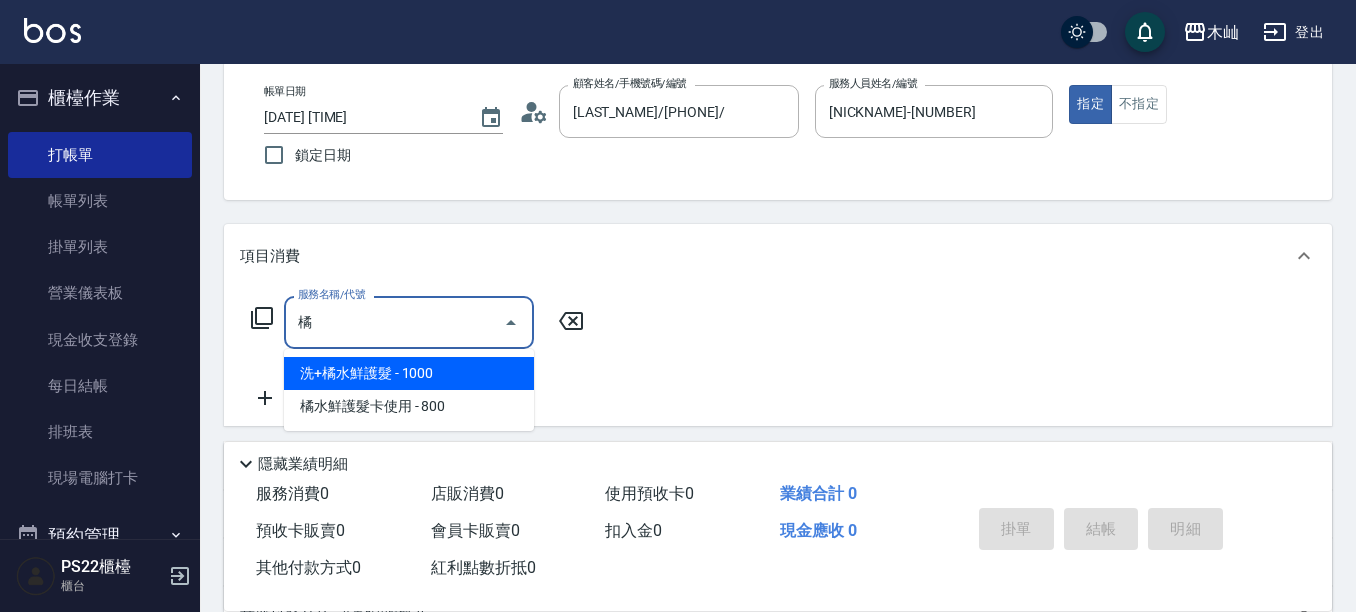 click on "洗+橘水鮮護髮 - 1000" at bounding box center [409, 373] 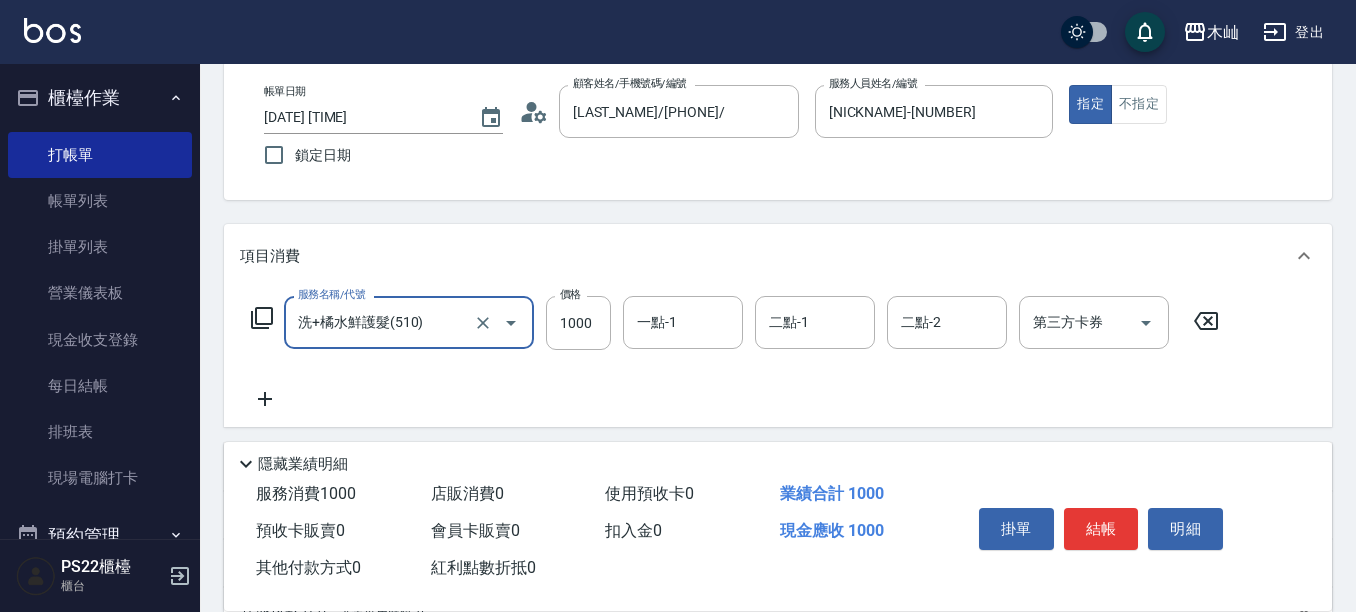 type on "洗+橘水鮮護髮(510)" 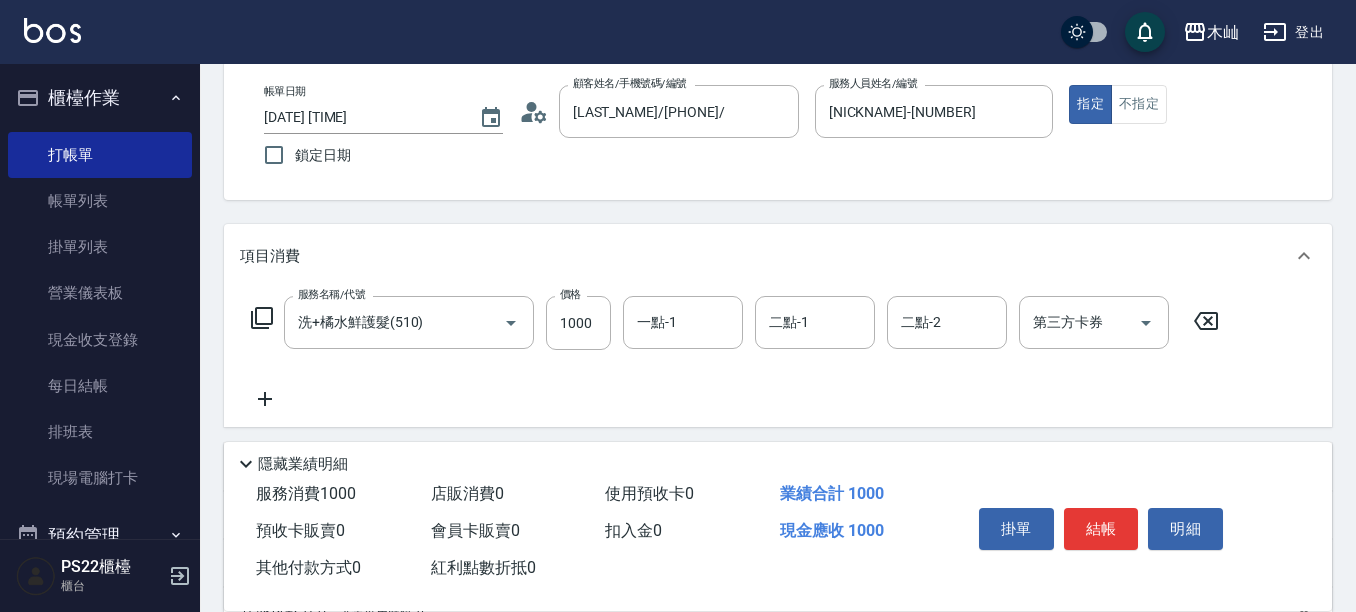 click 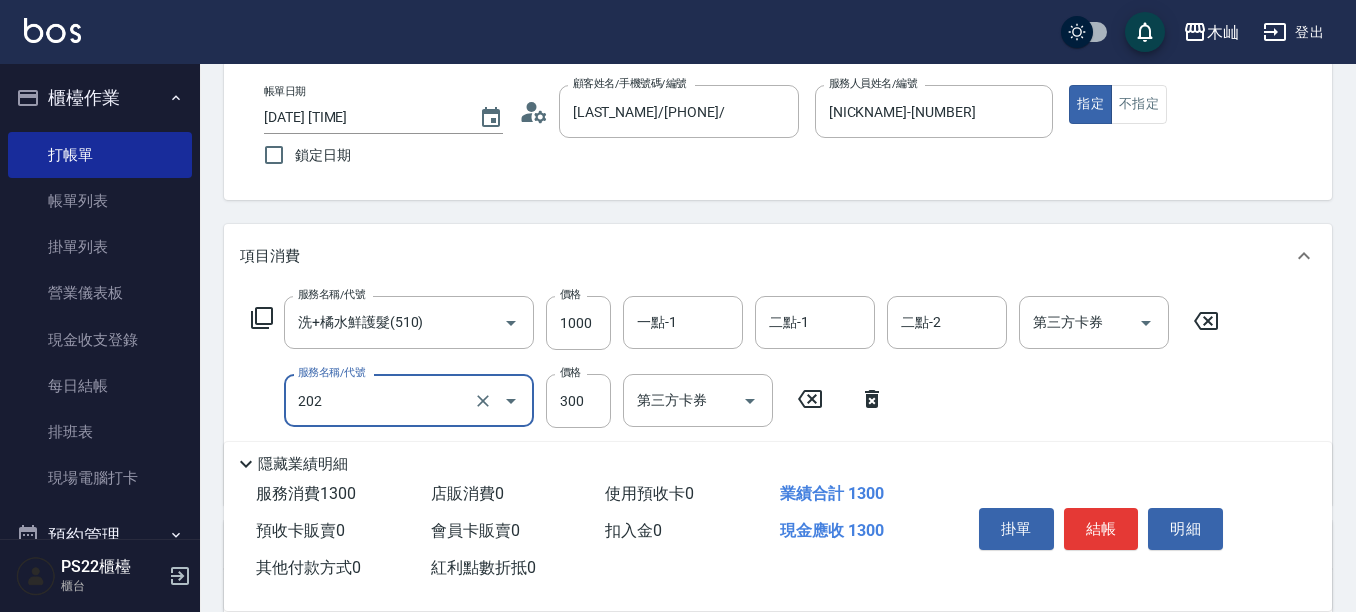 type on "單剪(202)" 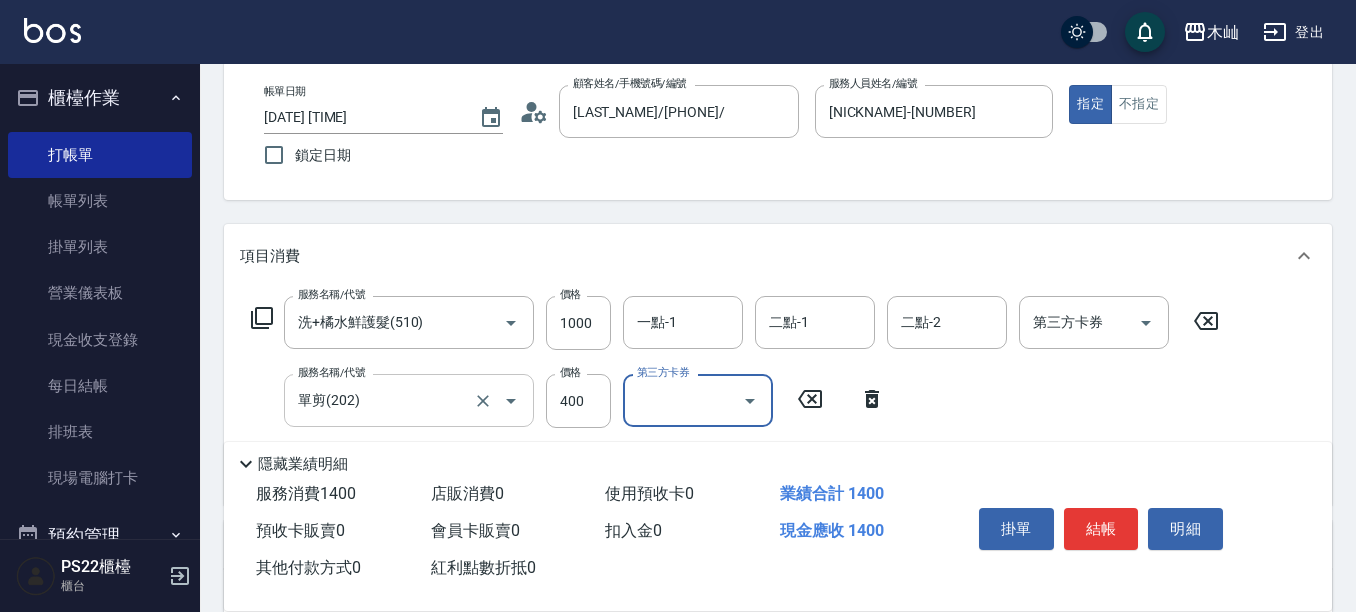 type on "400" 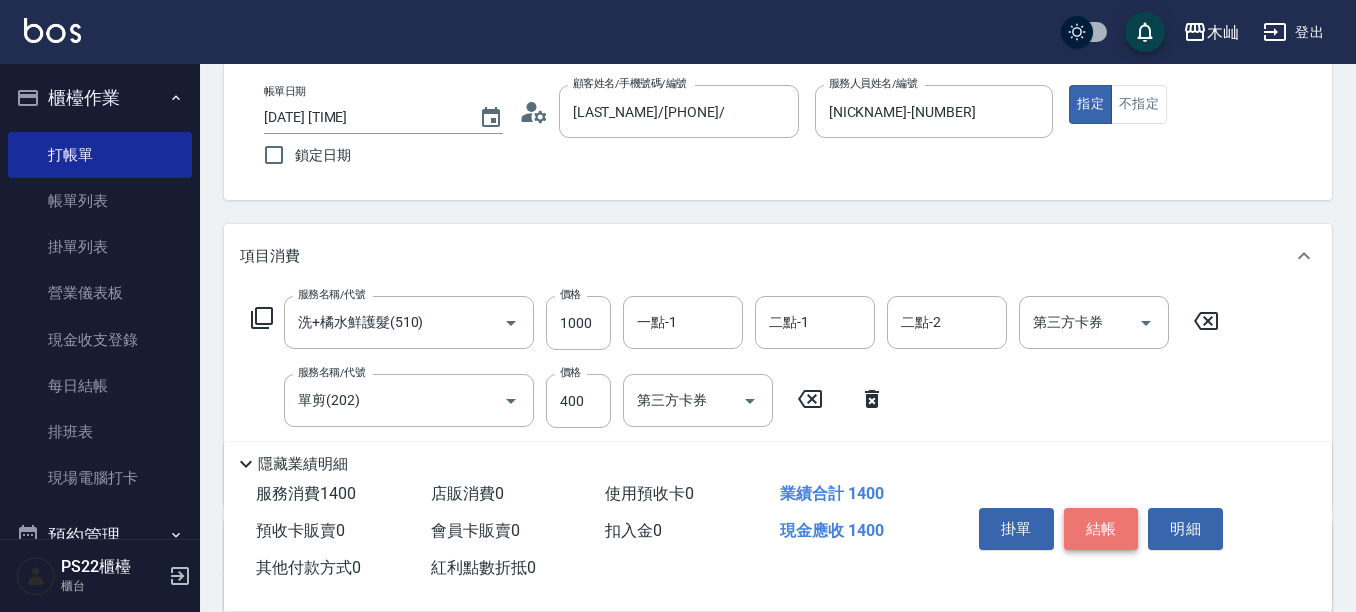 click on "結帳" at bounding box center (1101, 529) 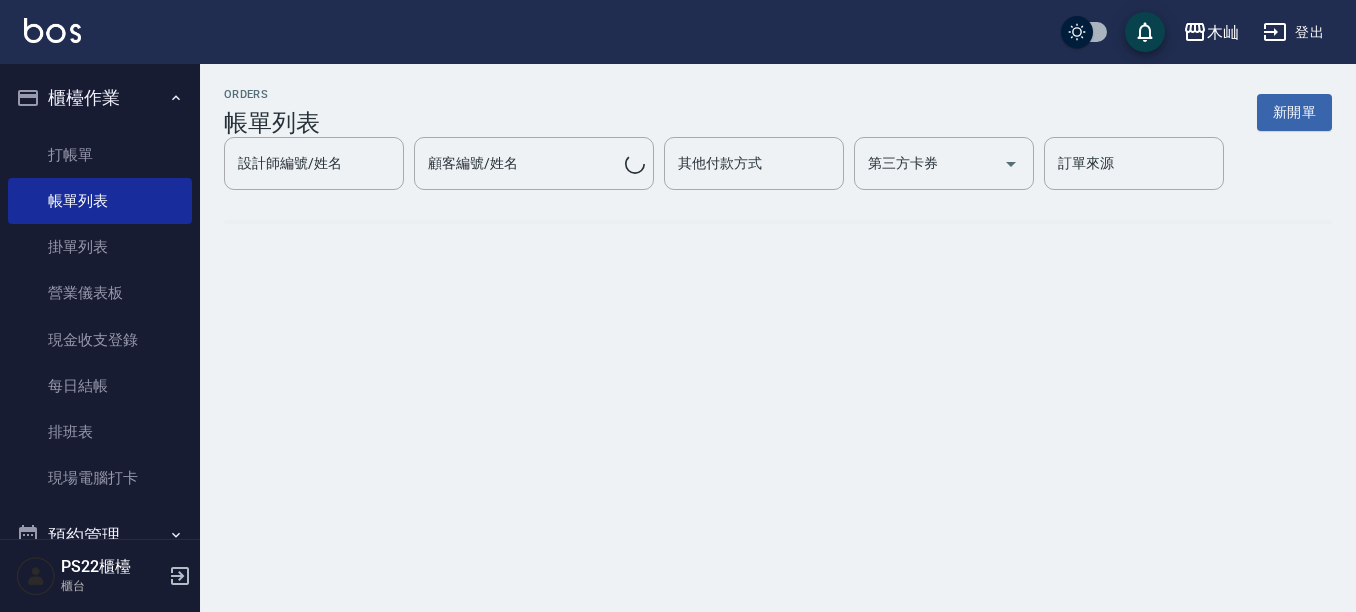 scroll, scrollTop: 0, scrollLeft: 0, axis: both 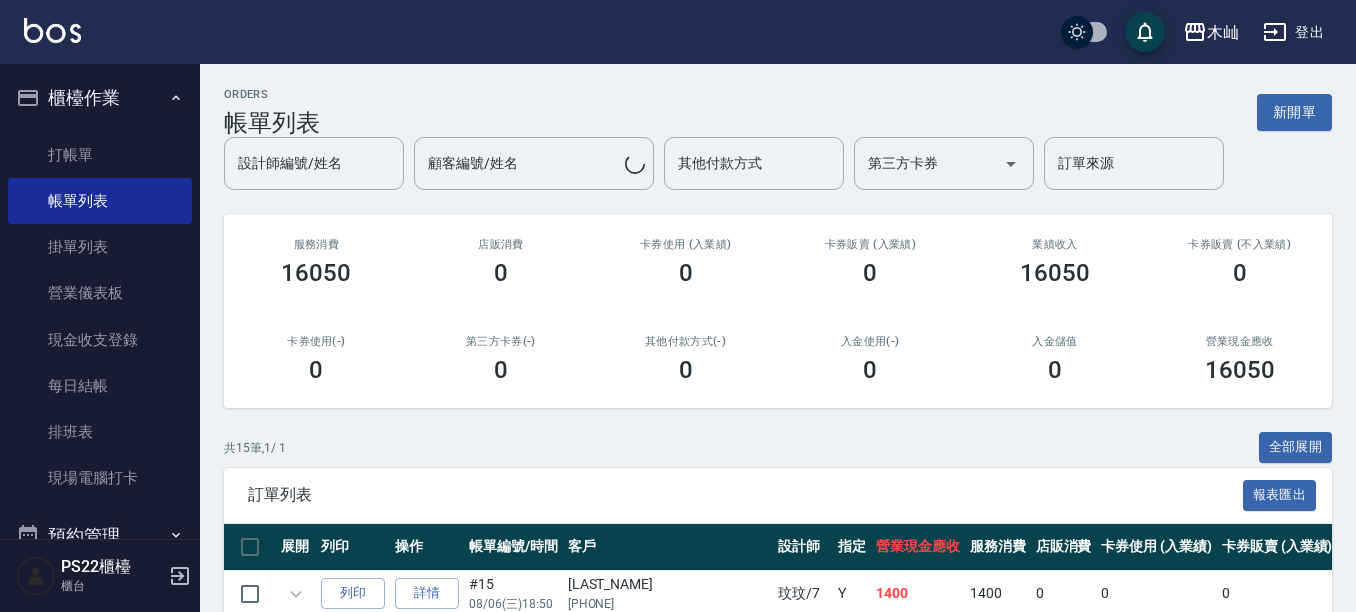 click on "櫃檯作業" at bounding box center [100, 98] 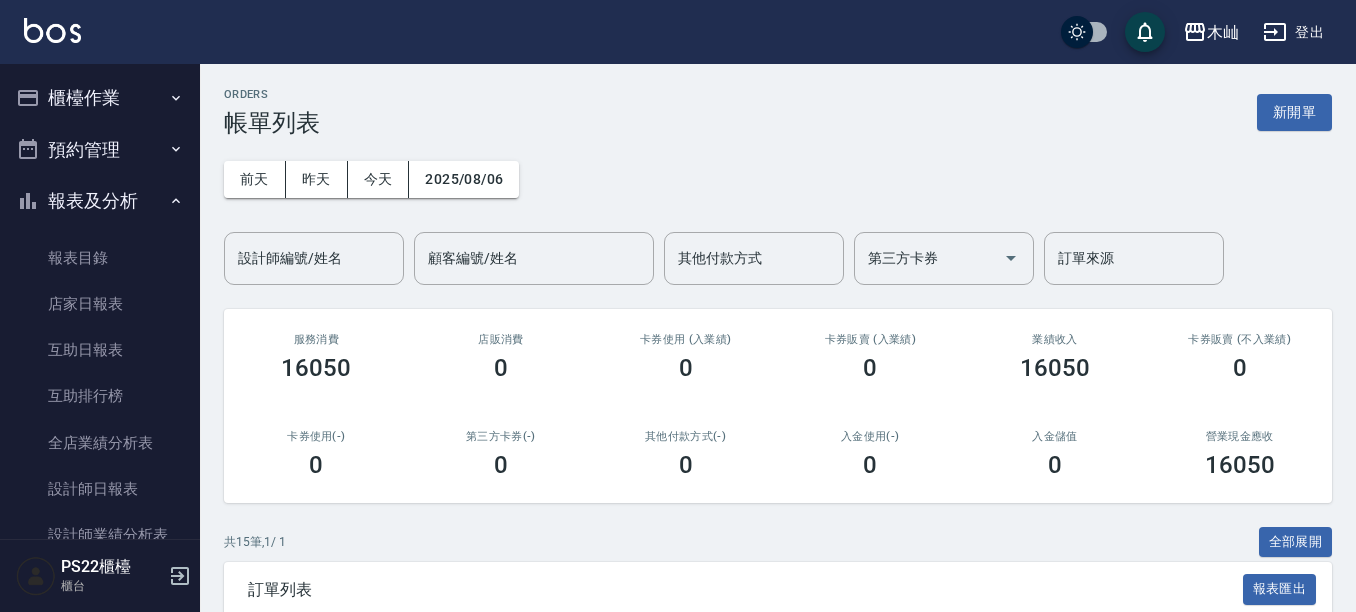click on "報表及分析" at bounding box center (100, 201) 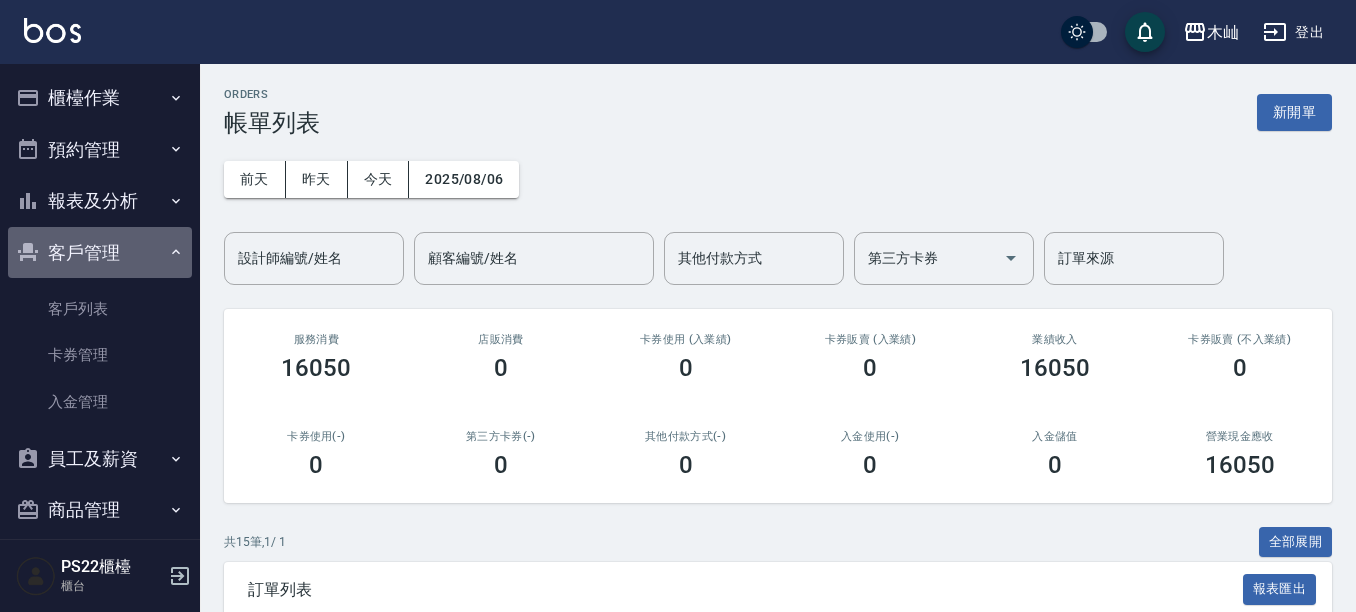 click on "客戶管理" at bounding box center [100, 253] 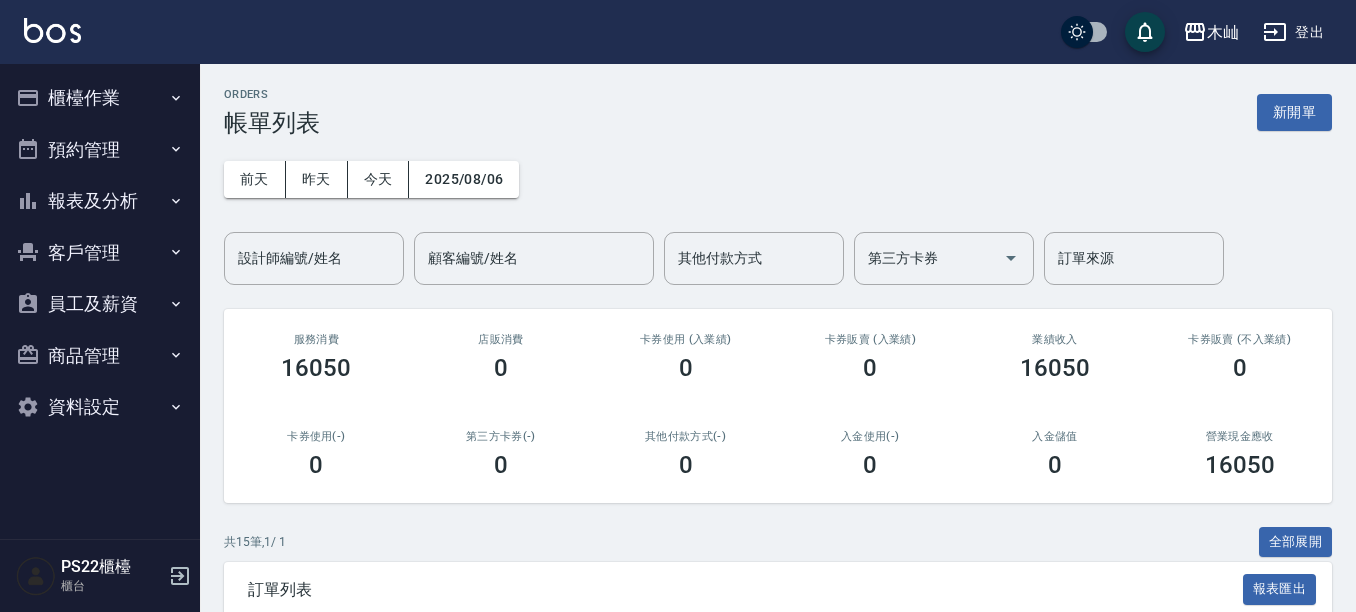 click on "櫃檯作業" at bounding box center (100, 98) 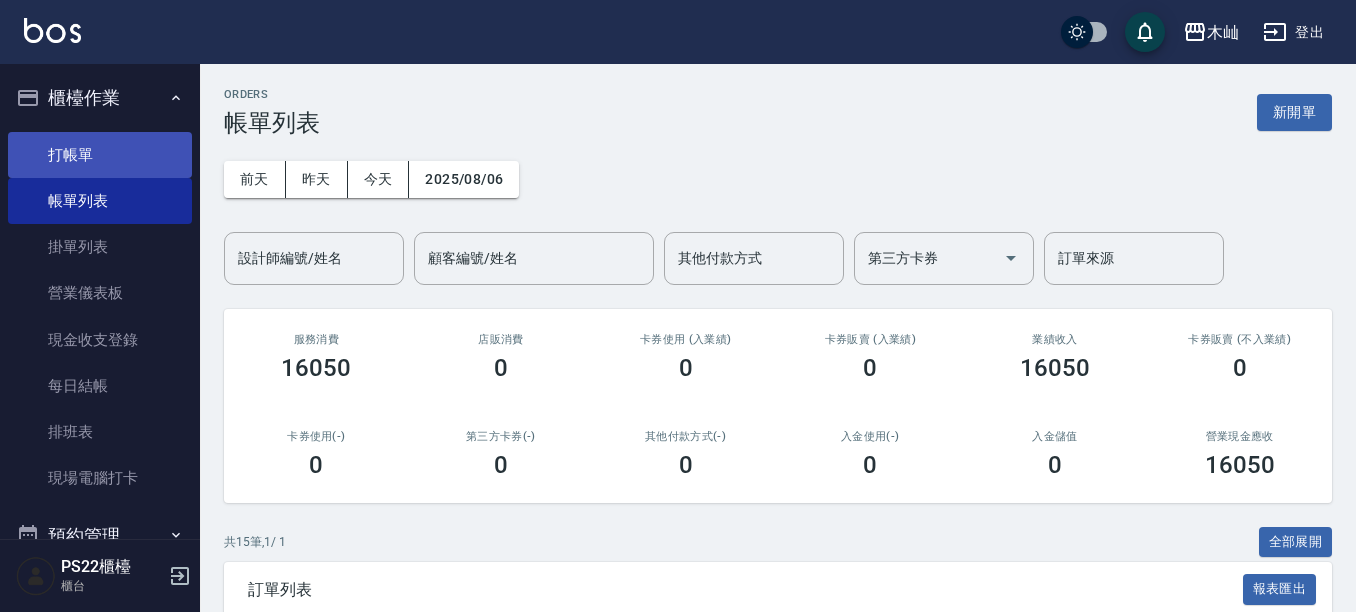 click on "打帳單" at bounding box center (100, 155) 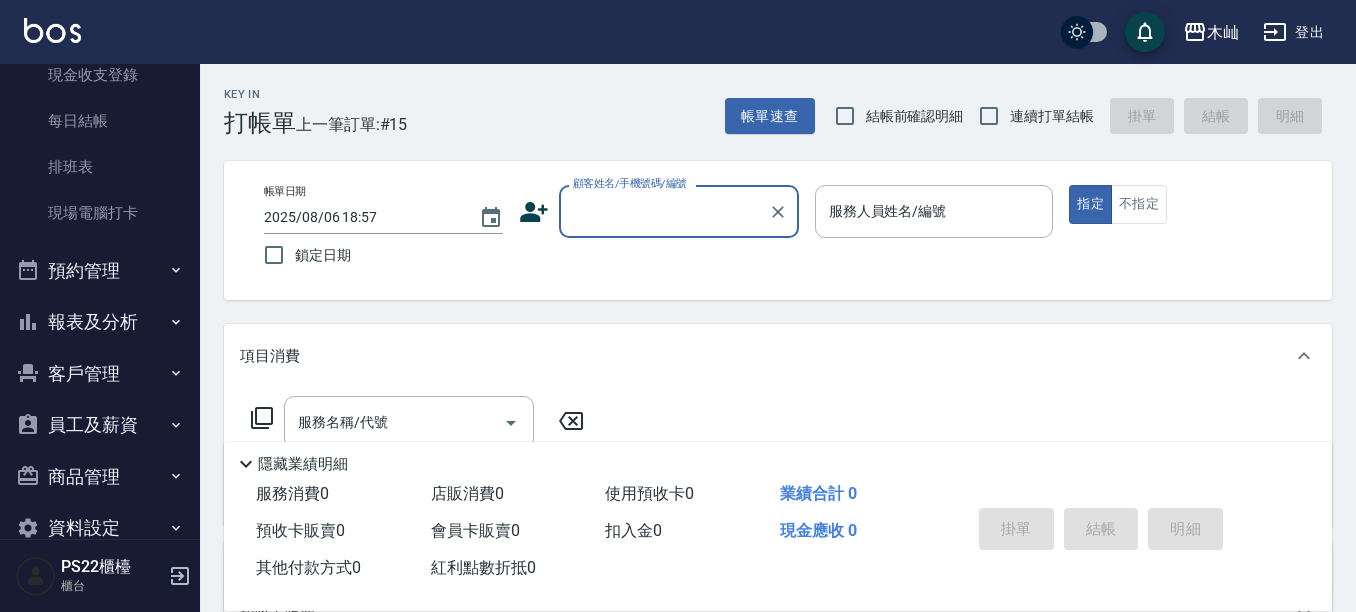 scroll, scrollTop: 300, scrollLeft: 0, axis: vertical 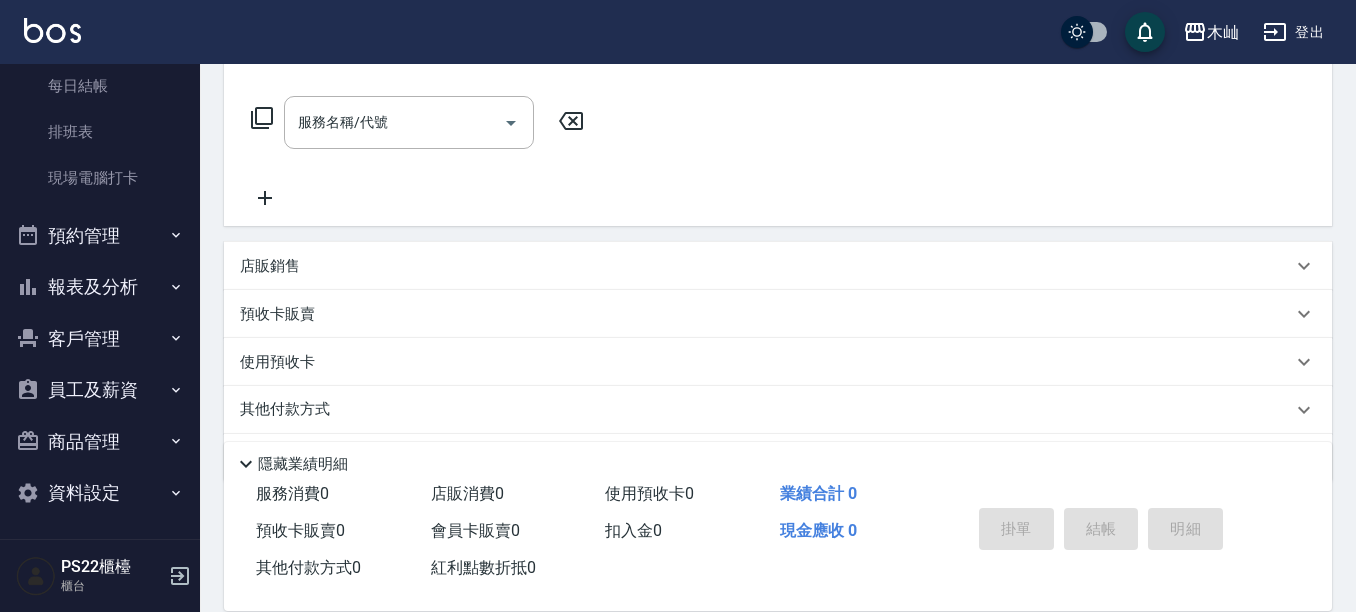 click on "店販銷售" at bounding box center [766, 266] 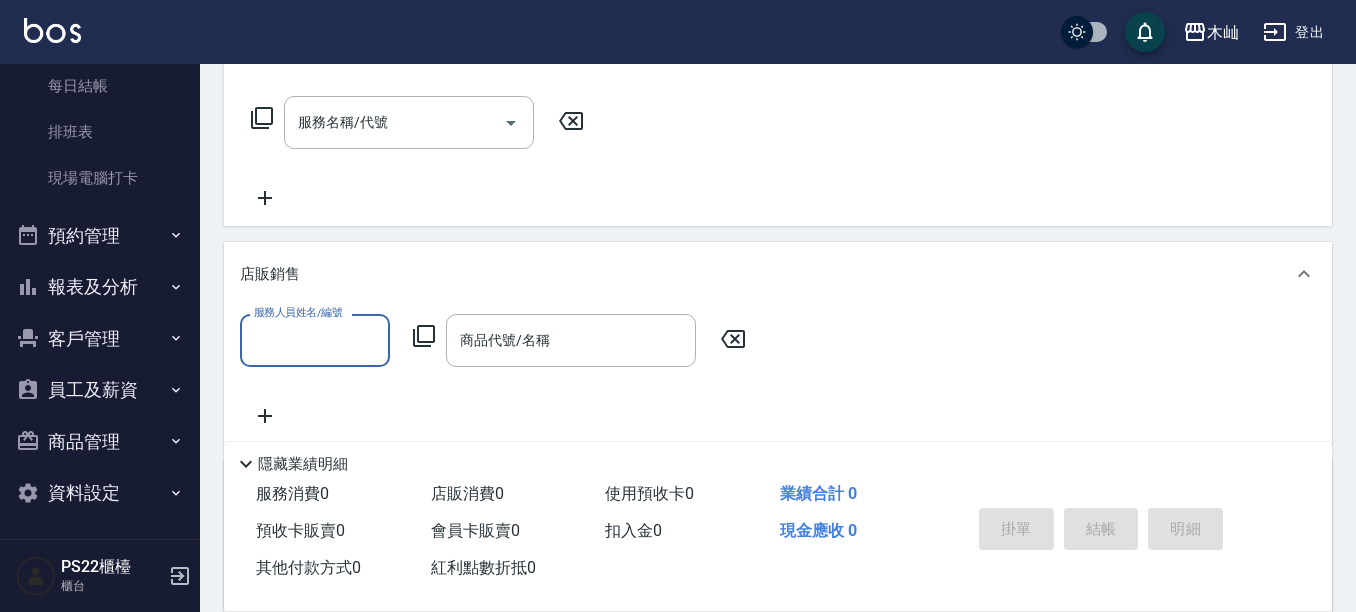 scroll, scrollTop: 0, scrollLeft: 0, axis: both 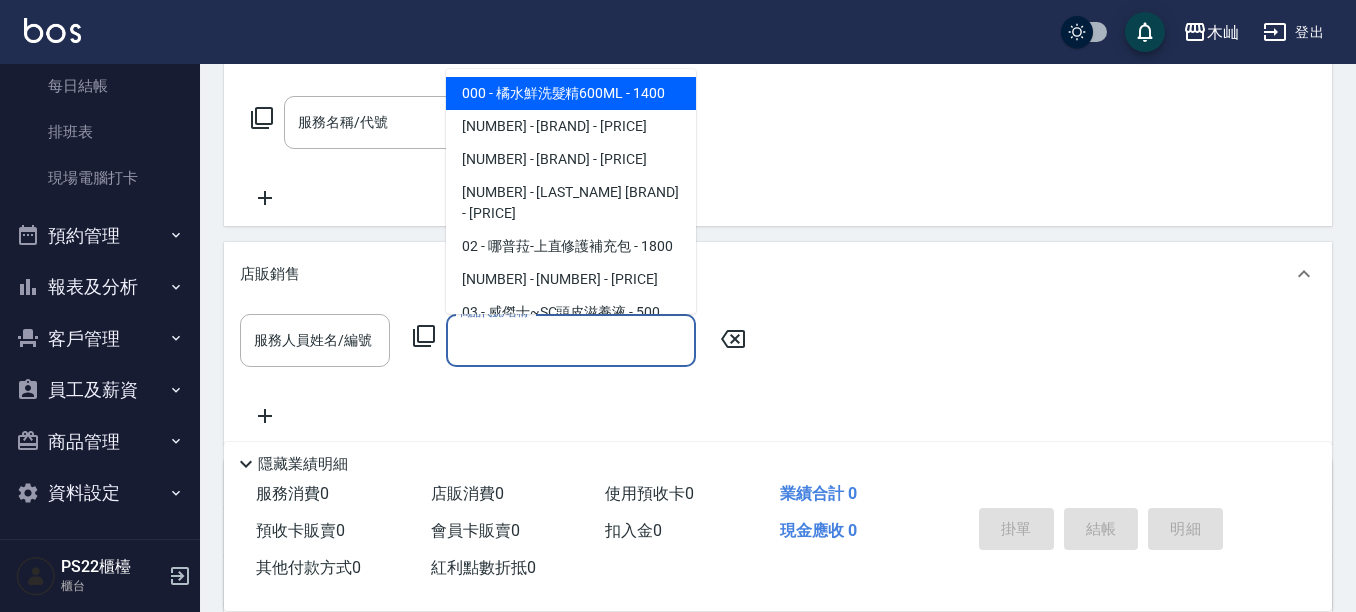 click on "商品代號/名稱 商品代號/名稱" at bounding box center [571, 340] 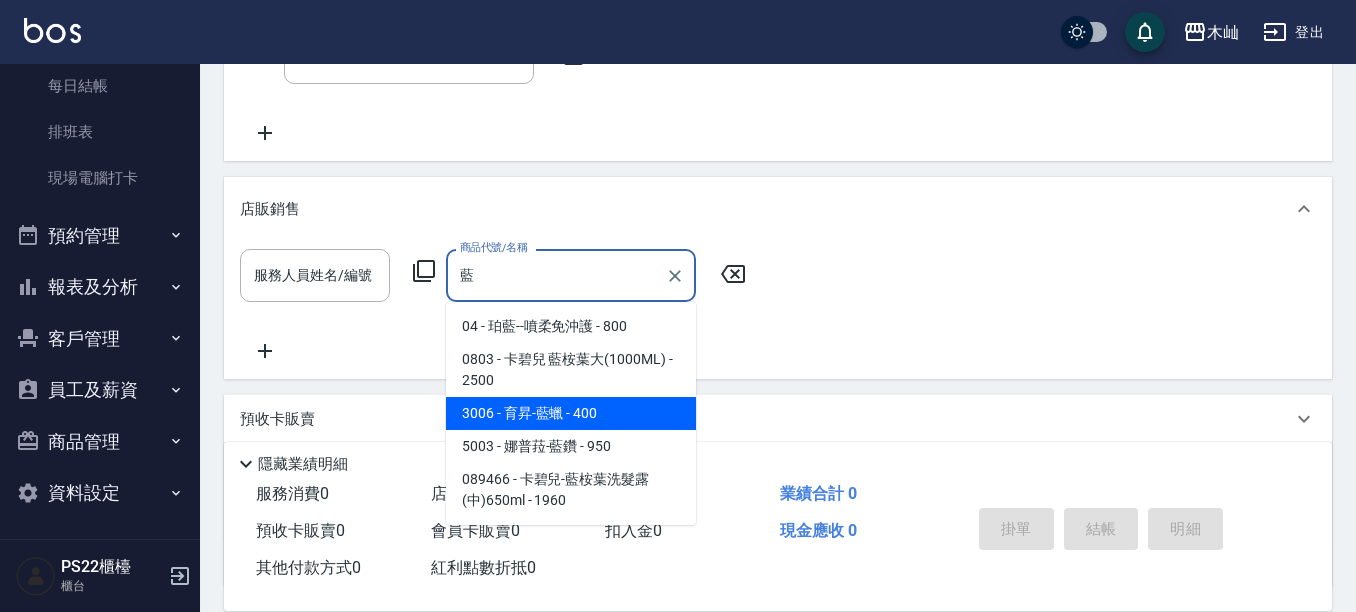 scroll, scrollTop: 400, scrollLeft: 0, axis: vertical 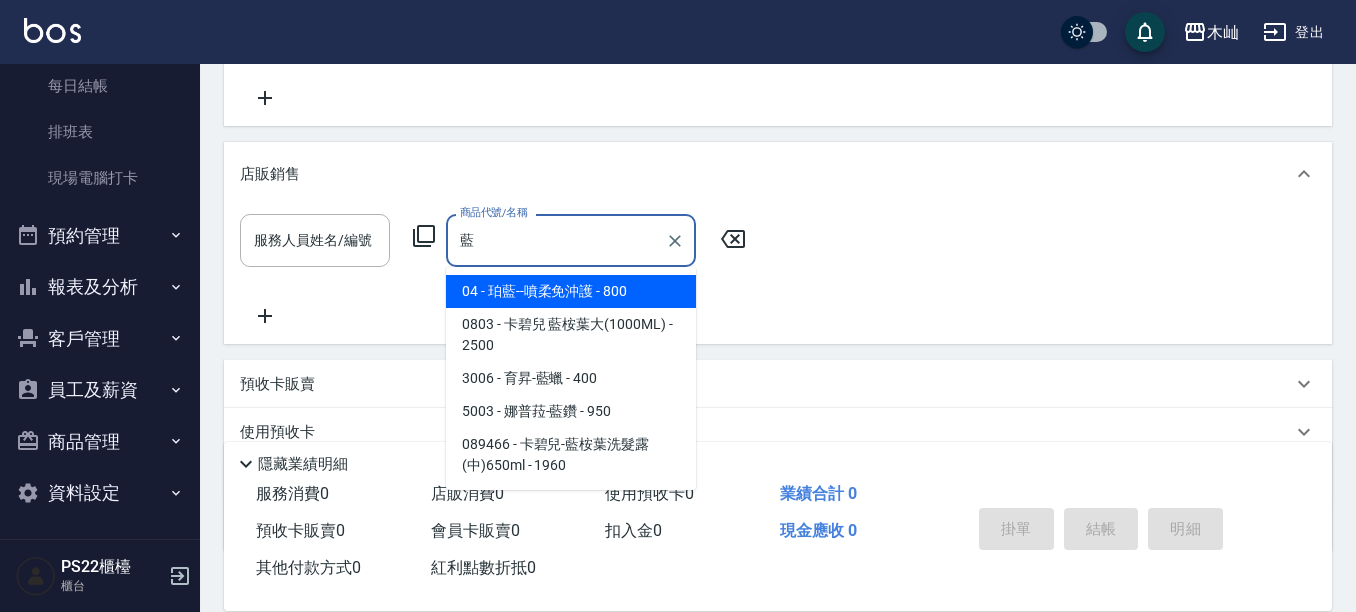 click on "04 - 珀藍--噴柔免沖護 - 800" at bounding box center (571, 291) 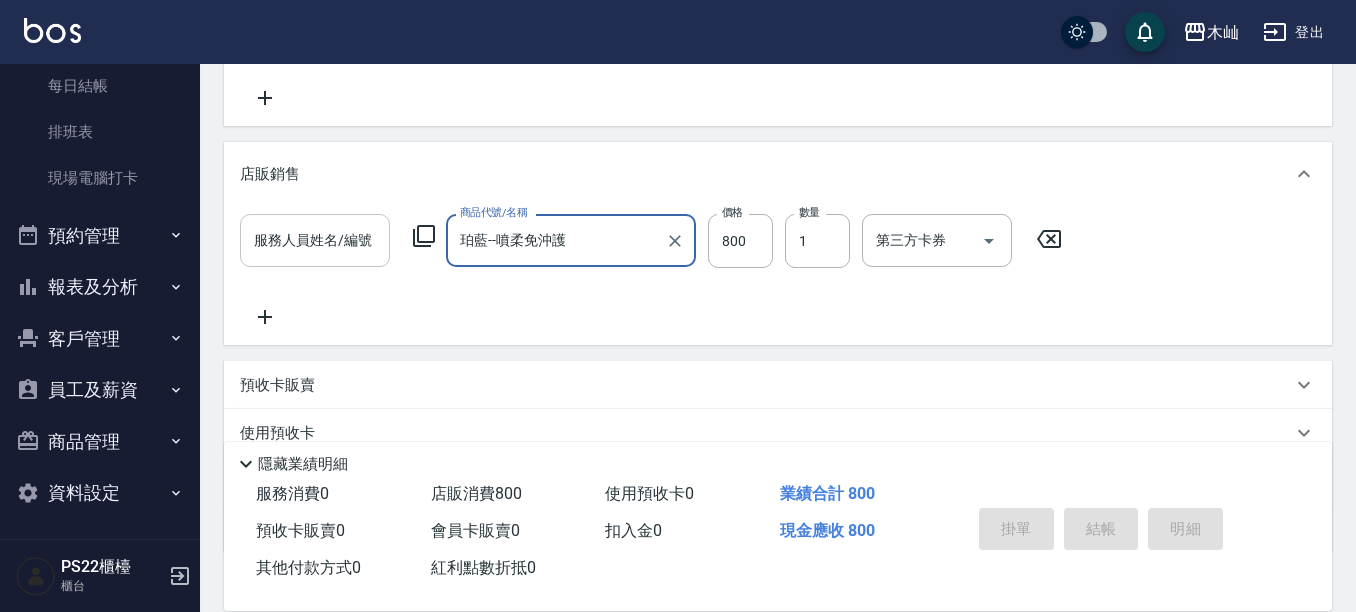 type on "珀藍--噴柔免沖護" 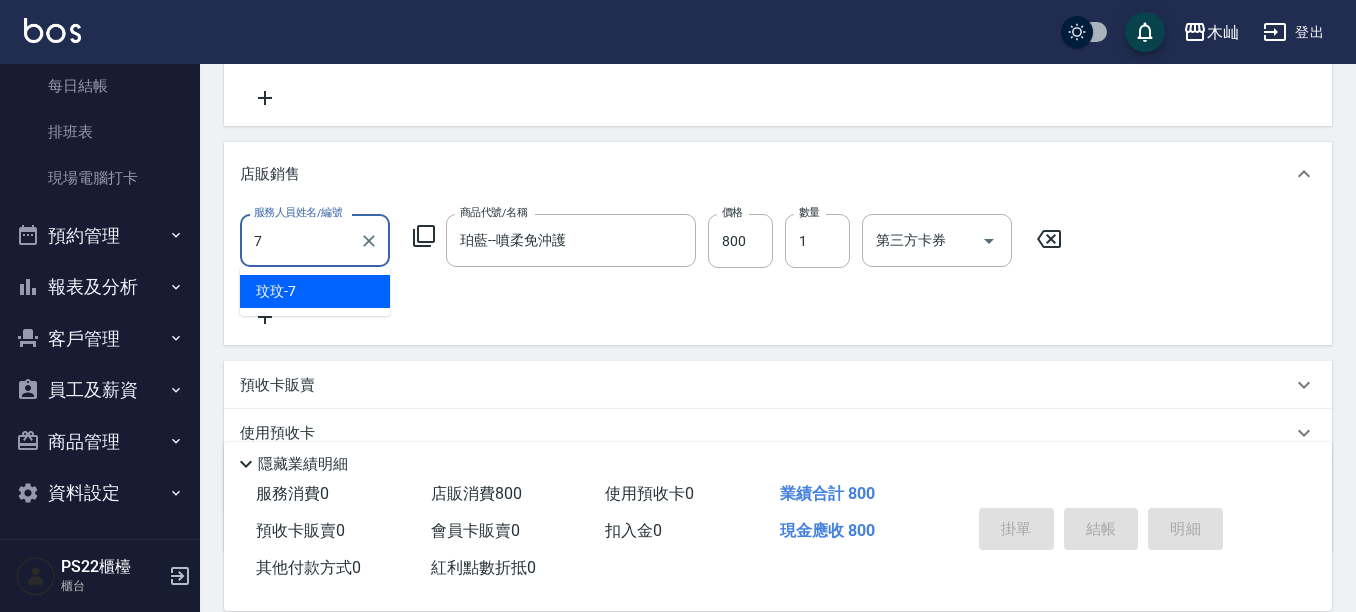 type on "[NICKNAME]-[NUMBER]" 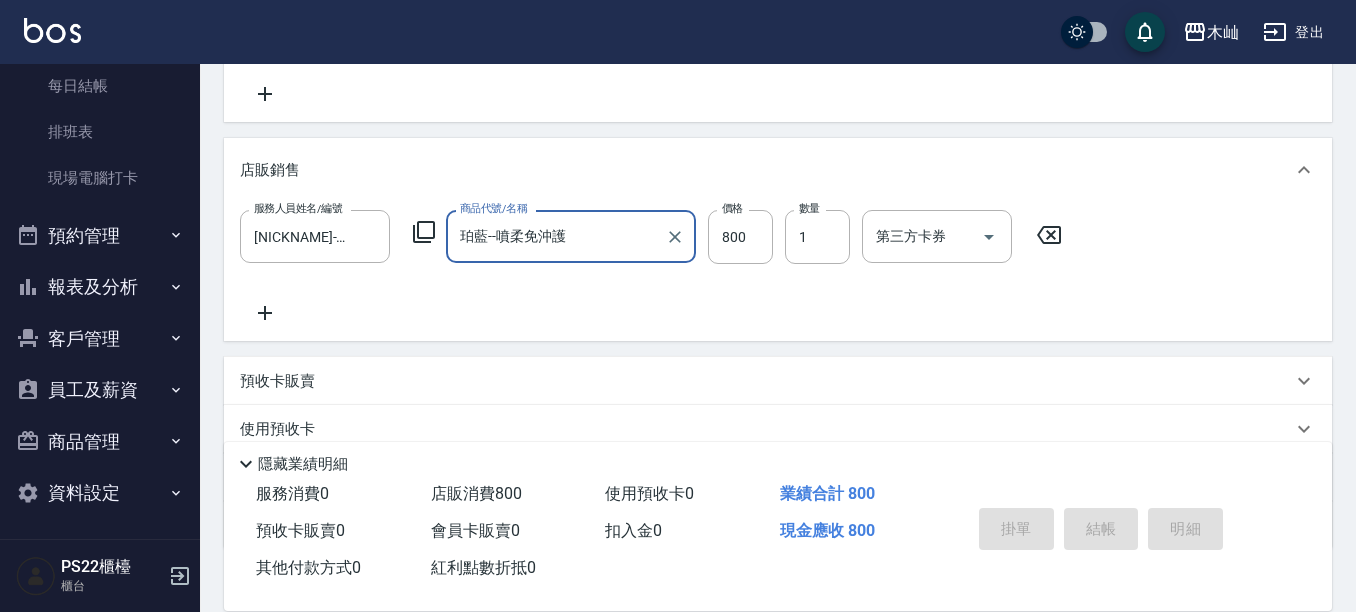 scroll, scrollTop: 300, scrollLeft: 0, axis: vertical 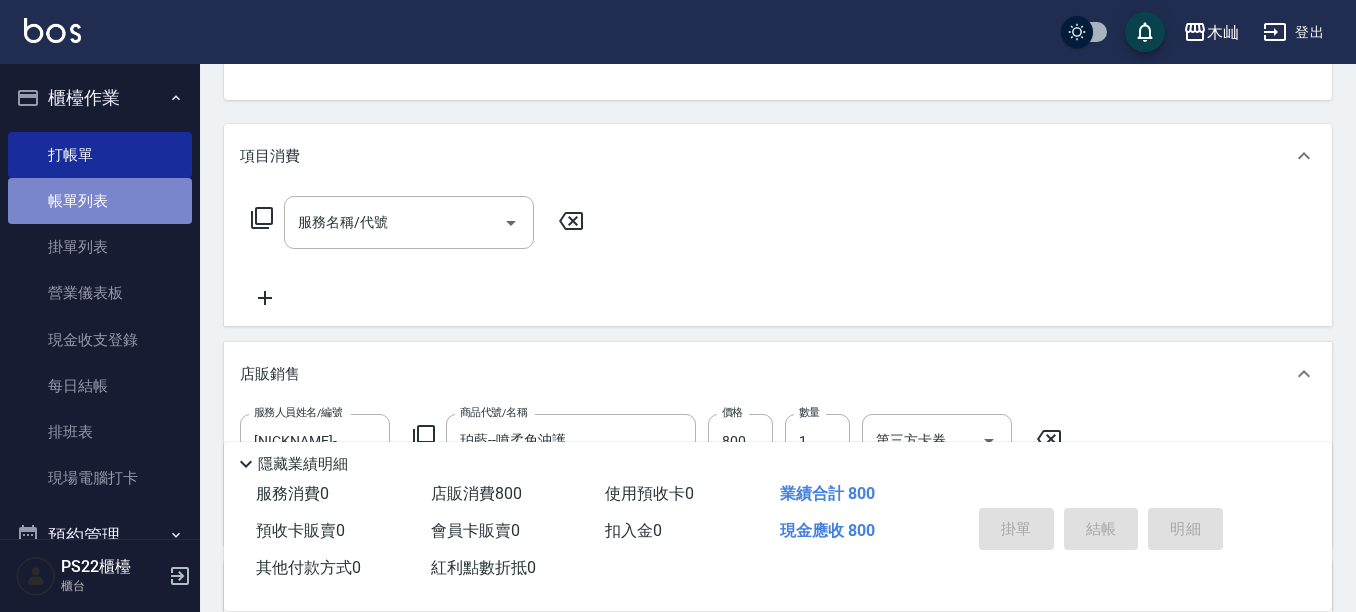 click on "帳單列表" at bounding box center [100, 201] 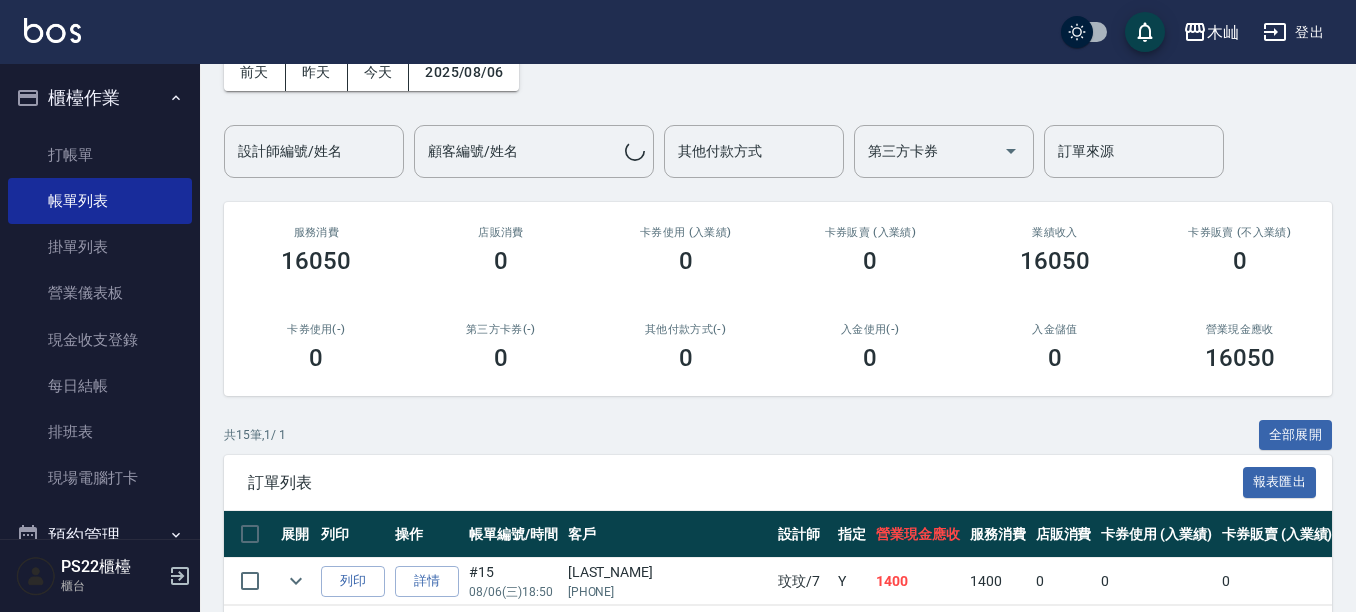 scroll, scrollTop: 300, scrollLeft: 0, axis: vertical 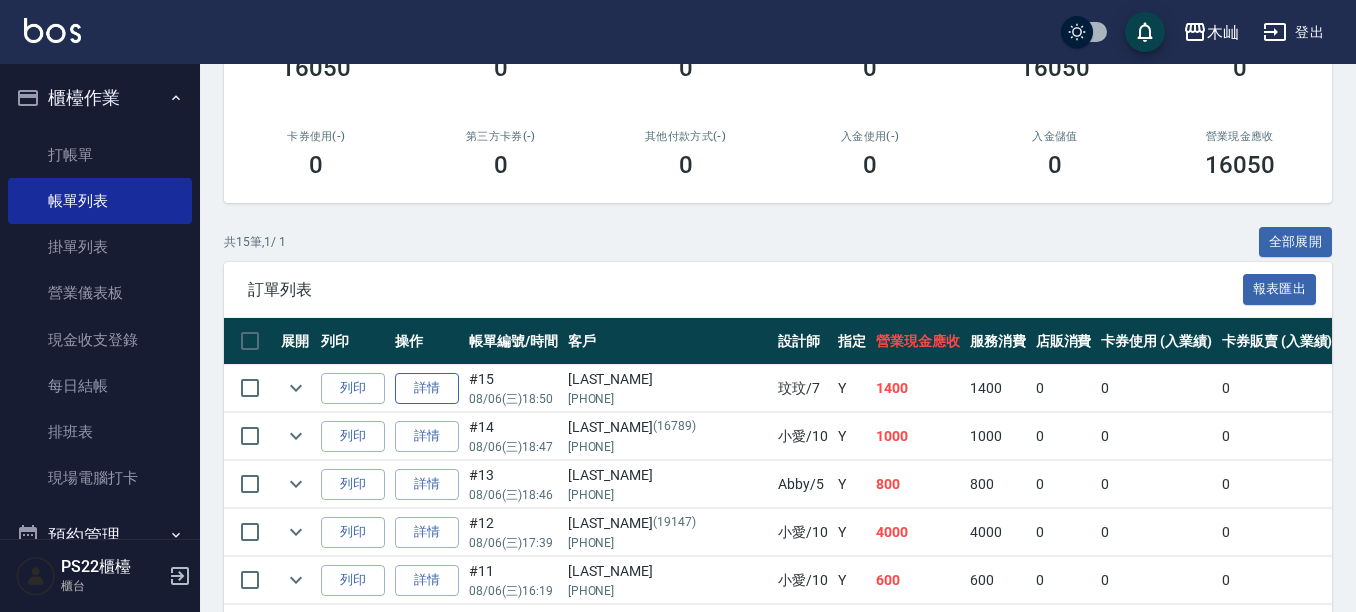 click on "詳情" at bounding box center [427, 388] 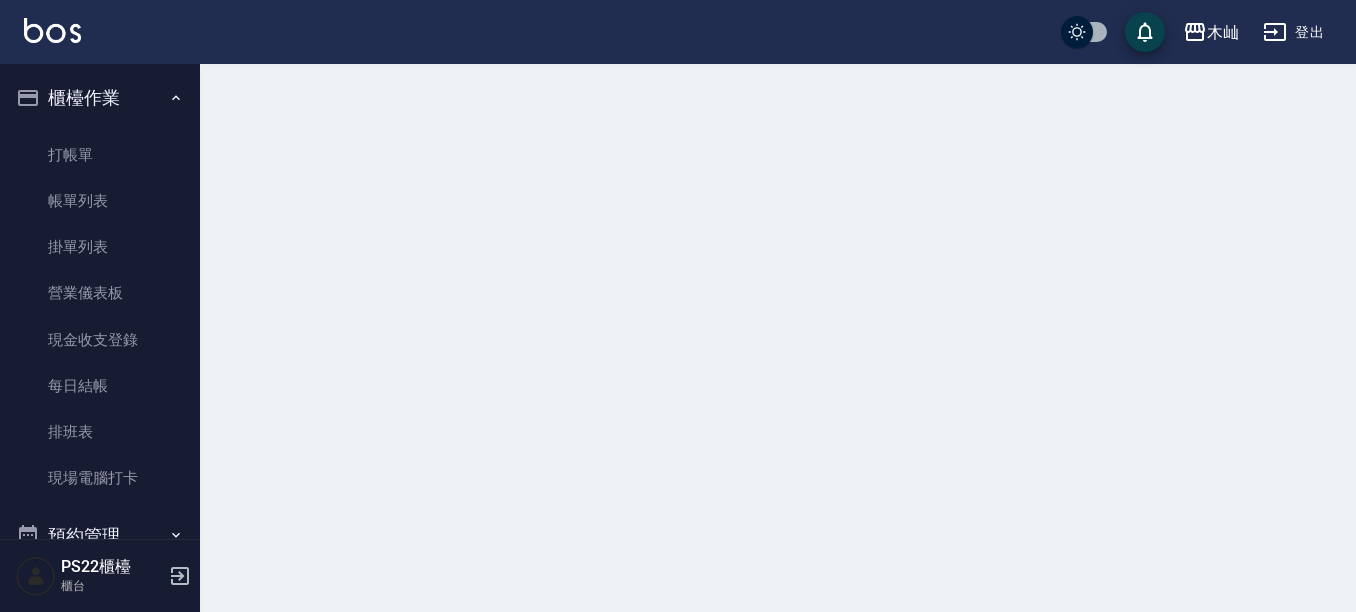 scroll, scrollTop: 0, scrollLeft: 0, axis: both 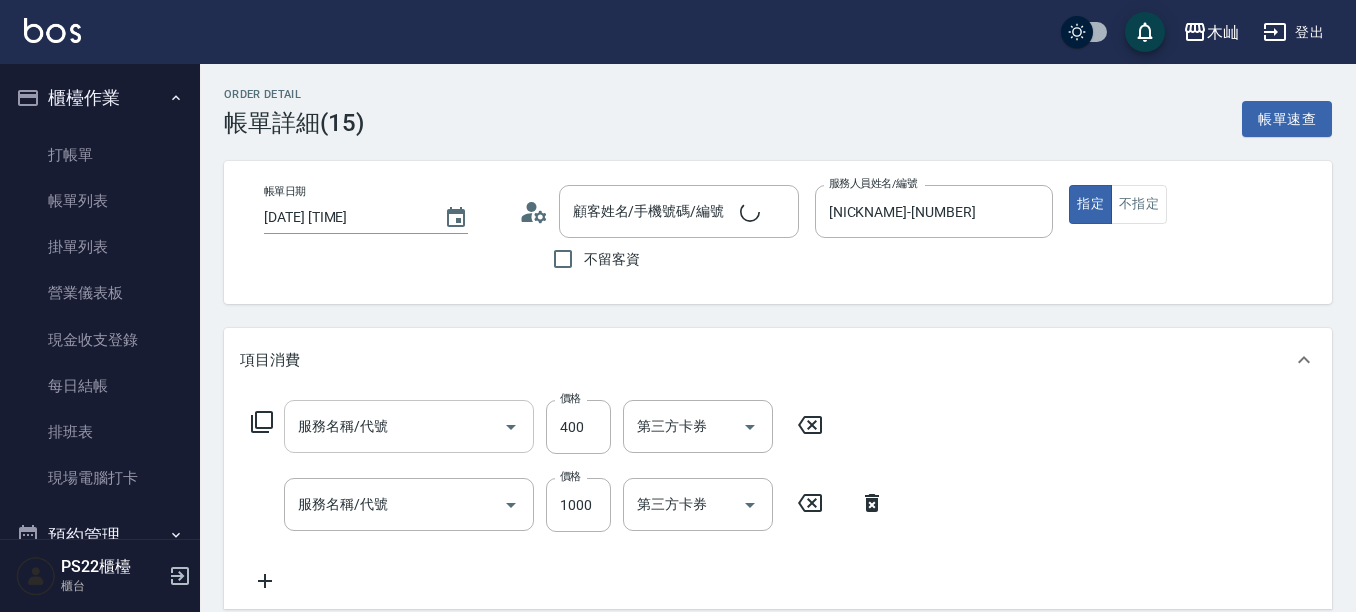 type on "[DATE] [TIME]" 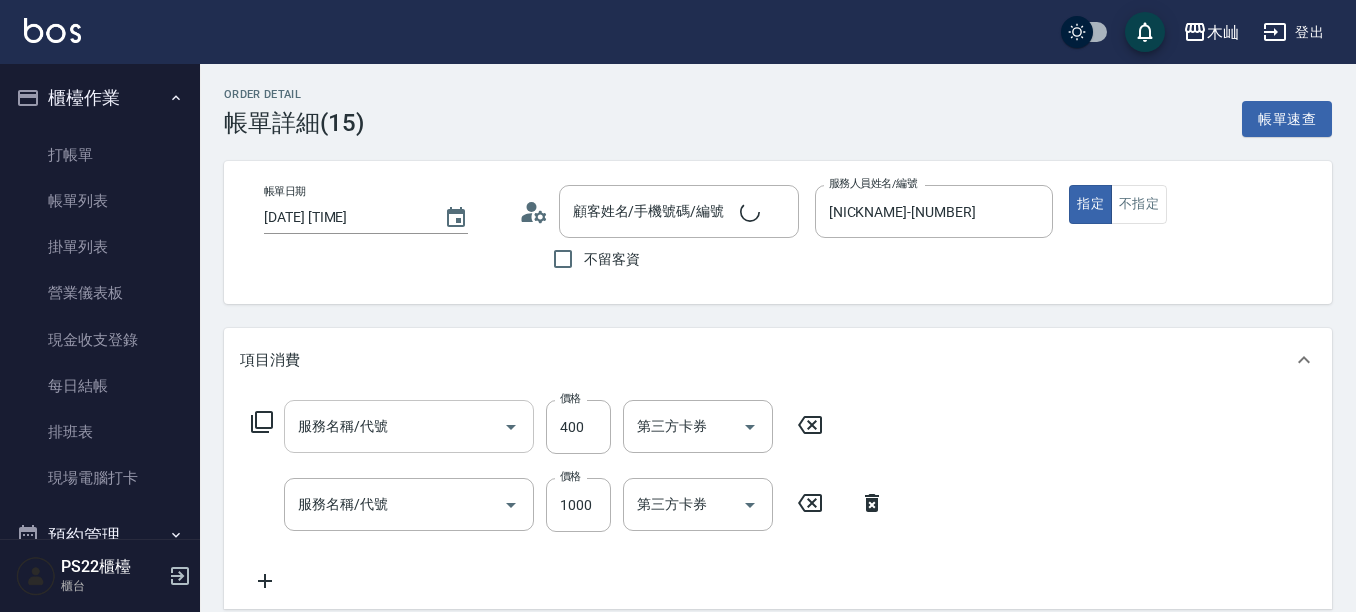 type on "[NICKNAME]-[NUMBER]" 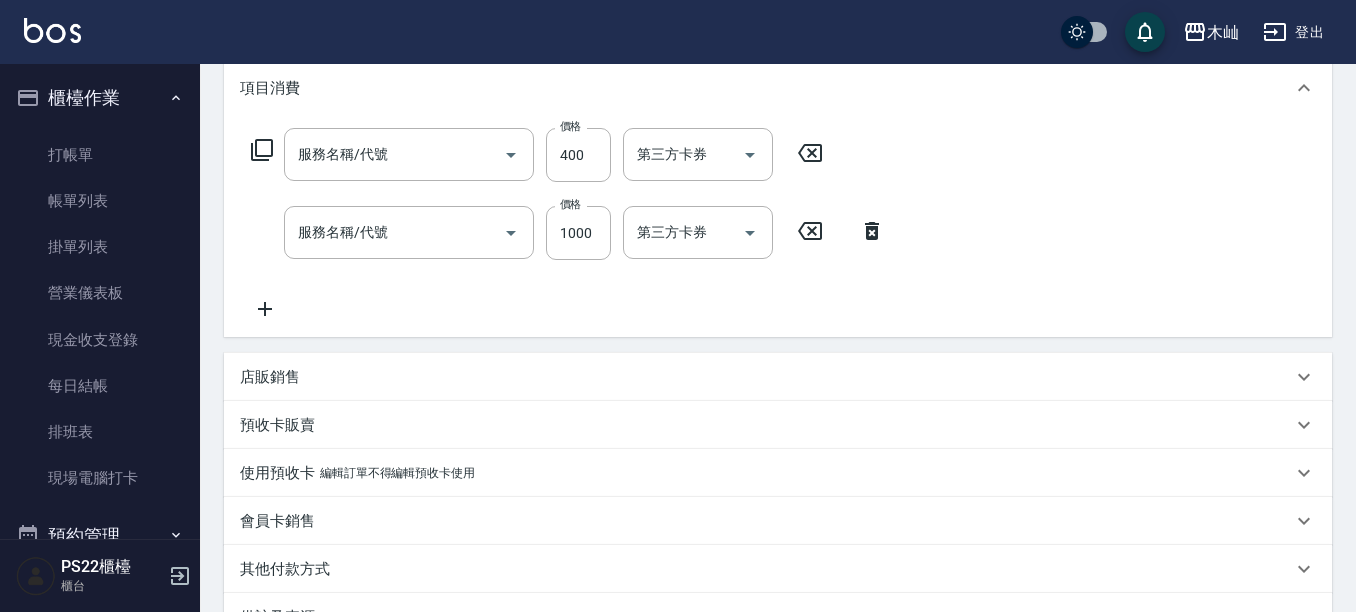 type on "單剪(202)" 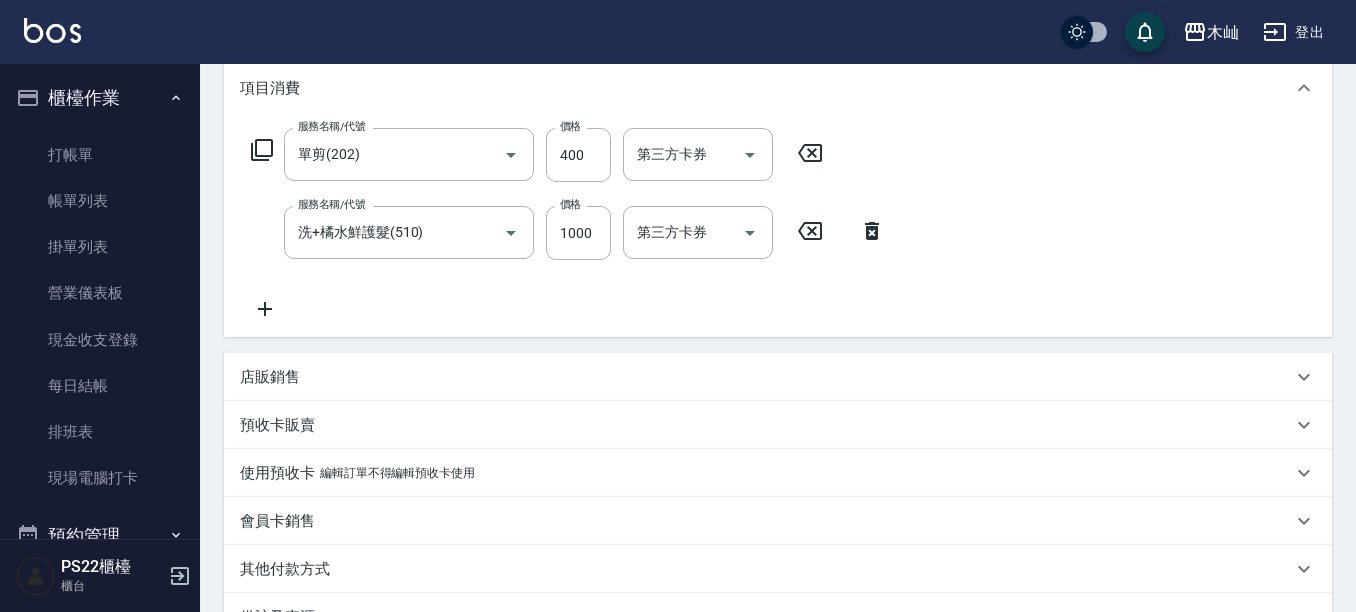 type on "[LAST_NAME]/[PHONE]/" 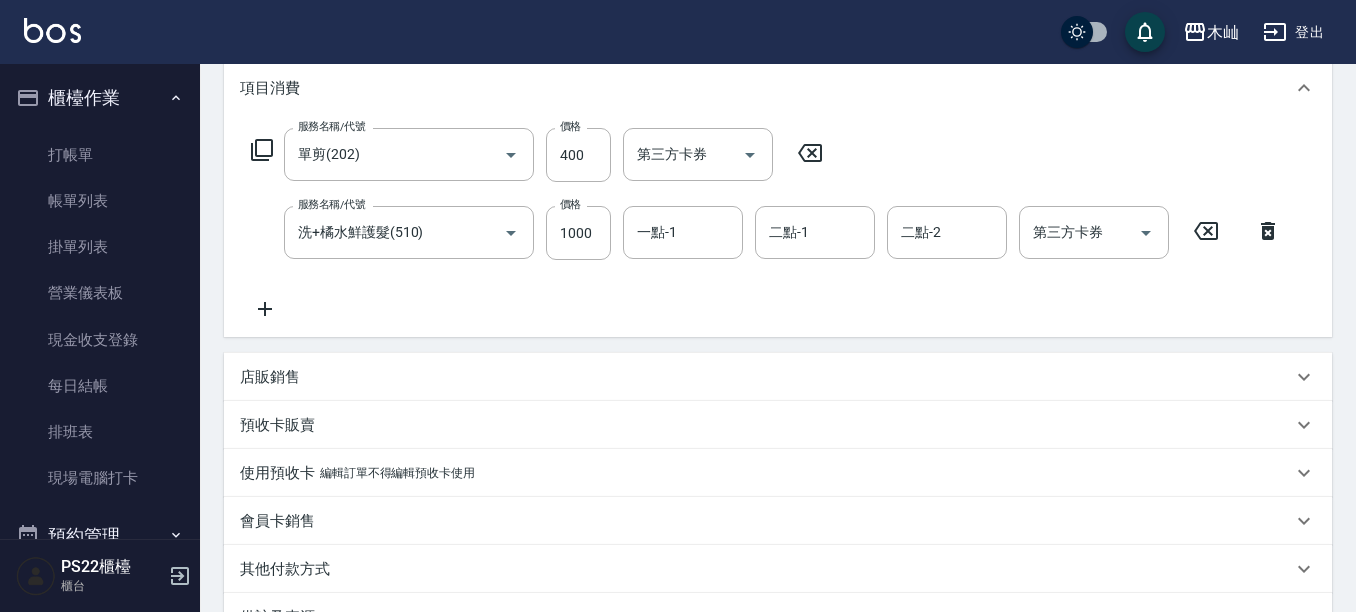 click on "店販銷售" at bounding box center [766, 377] 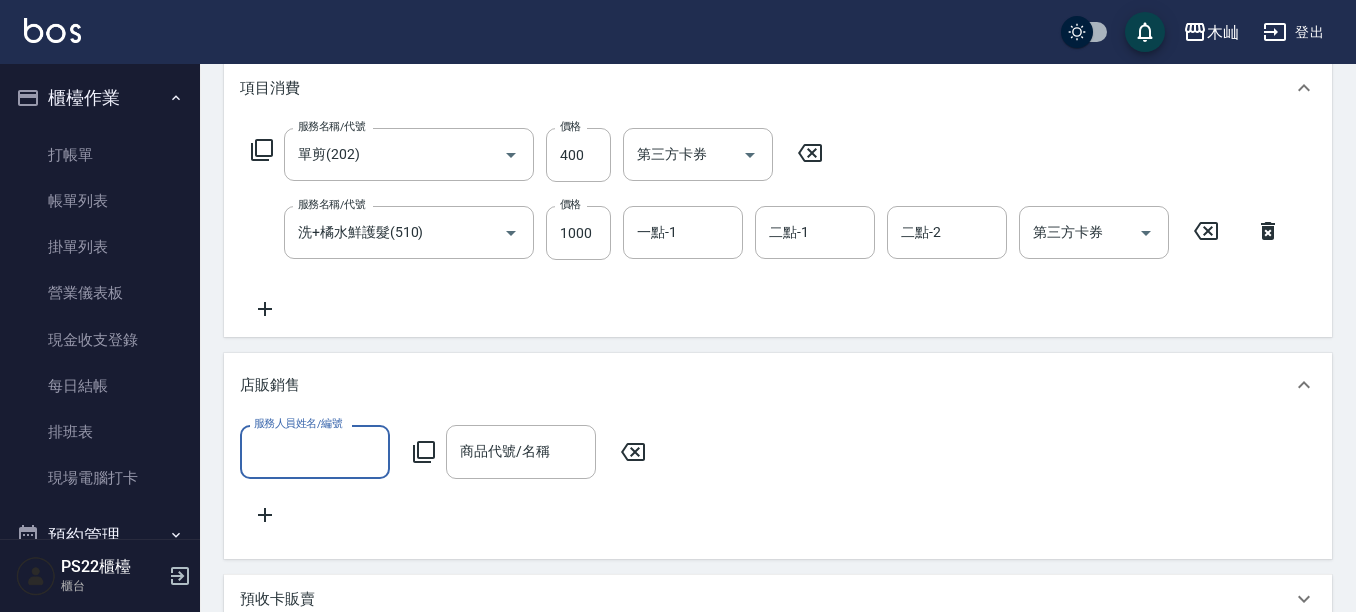 scroll, scrollTop: 0, scrollLeft: 0, axis: both 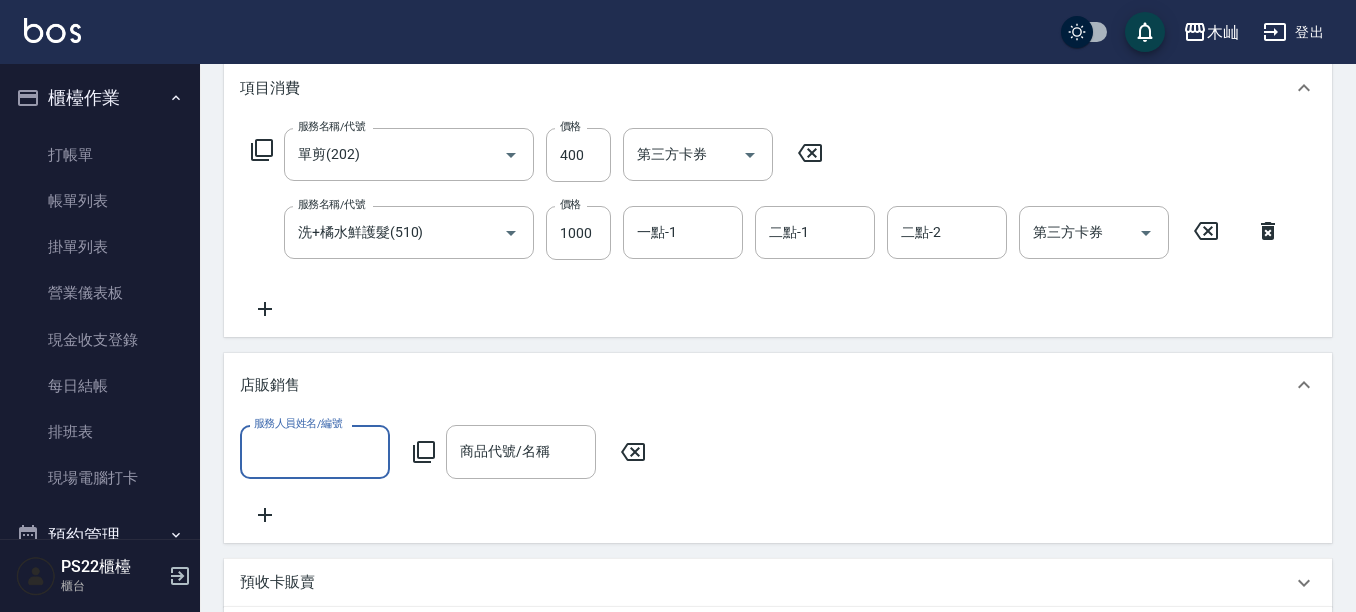 click on "服務人員姓名/編號" at bounding box center [315, 451] 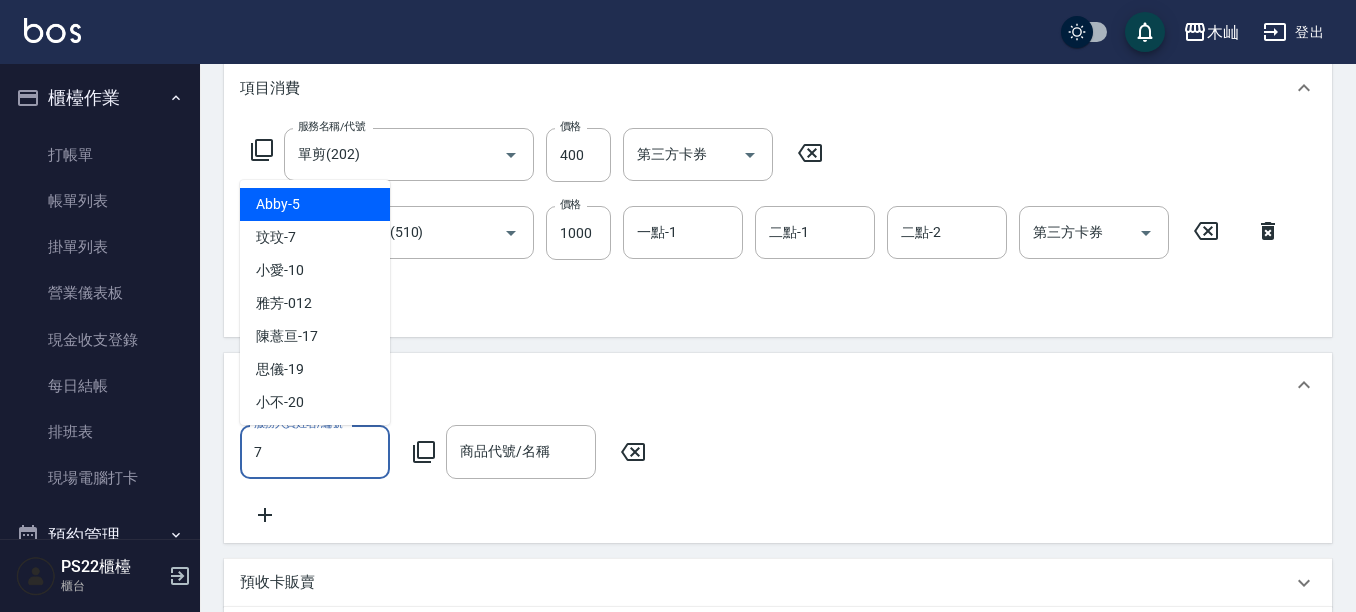 type on "[NICKNAME]-[NUMBER]" 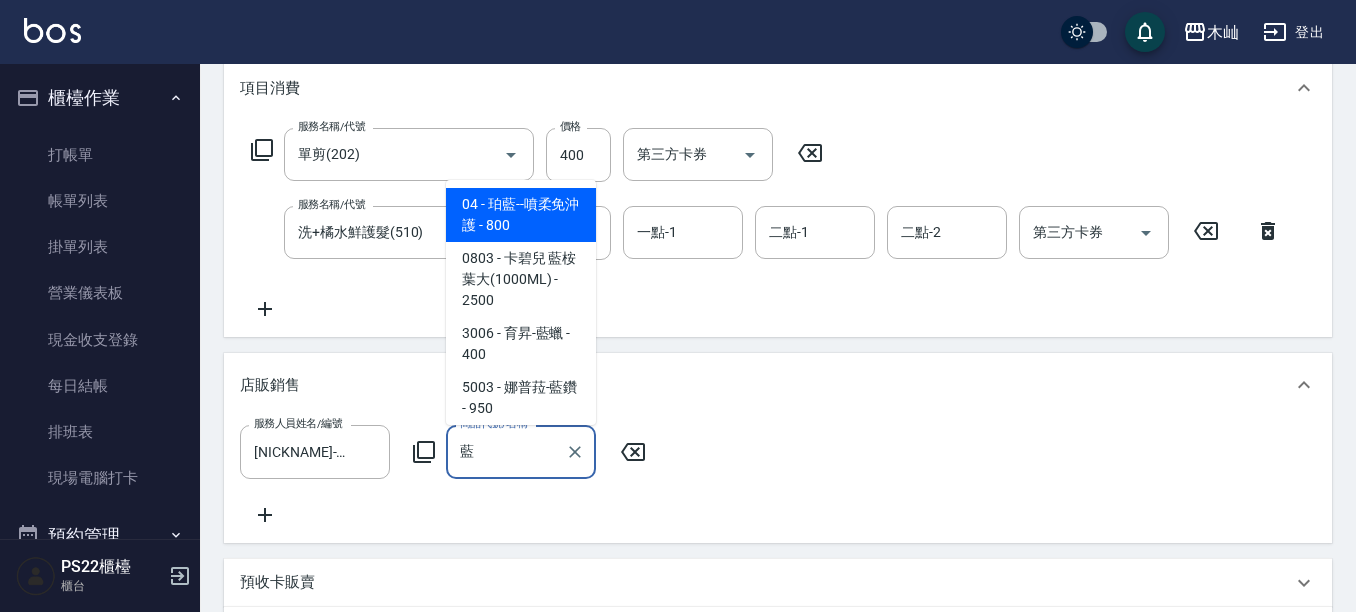 click on "04 - 珀藍--噴柔免沖護 - 800" at bounding box center [521, 215] 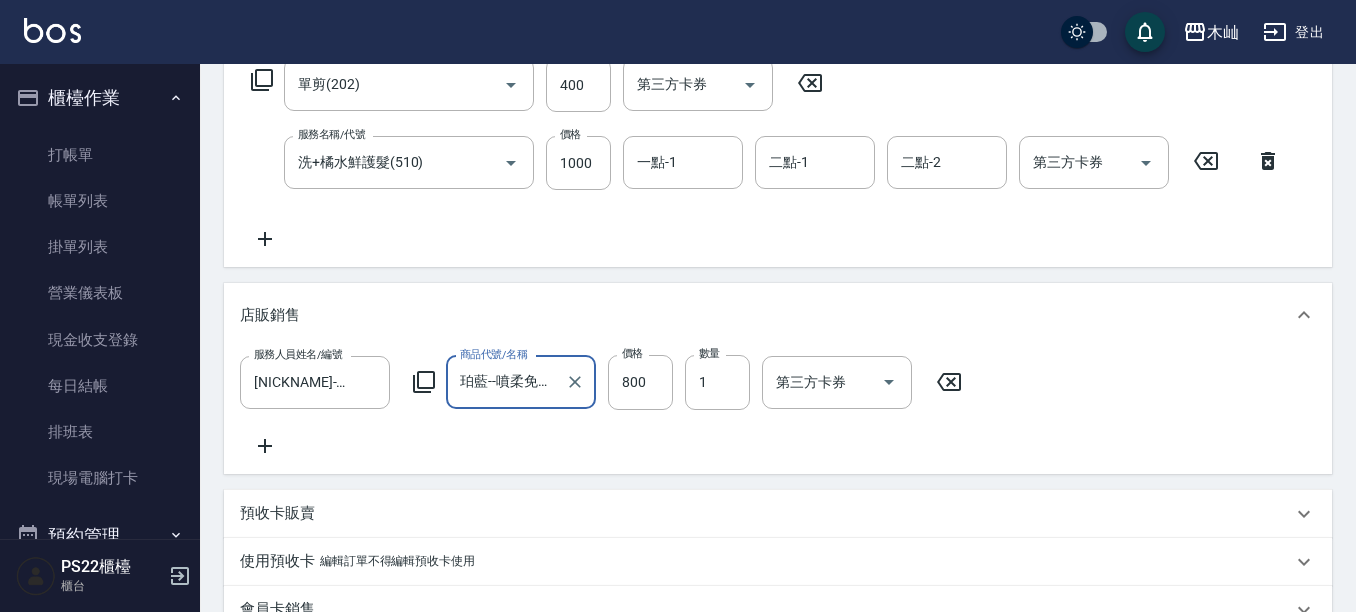 scroll, scrollTop: 472, scrollLeft: 0, axis: vertical 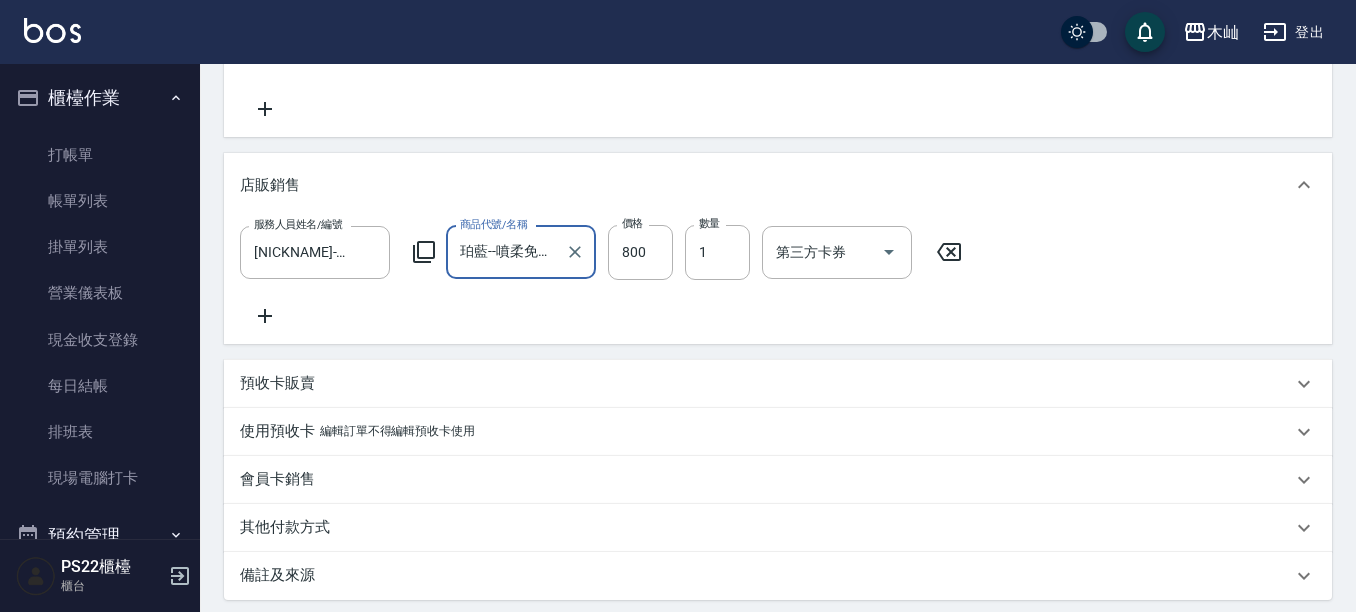 type on "珀藍--噴柔免沖護" 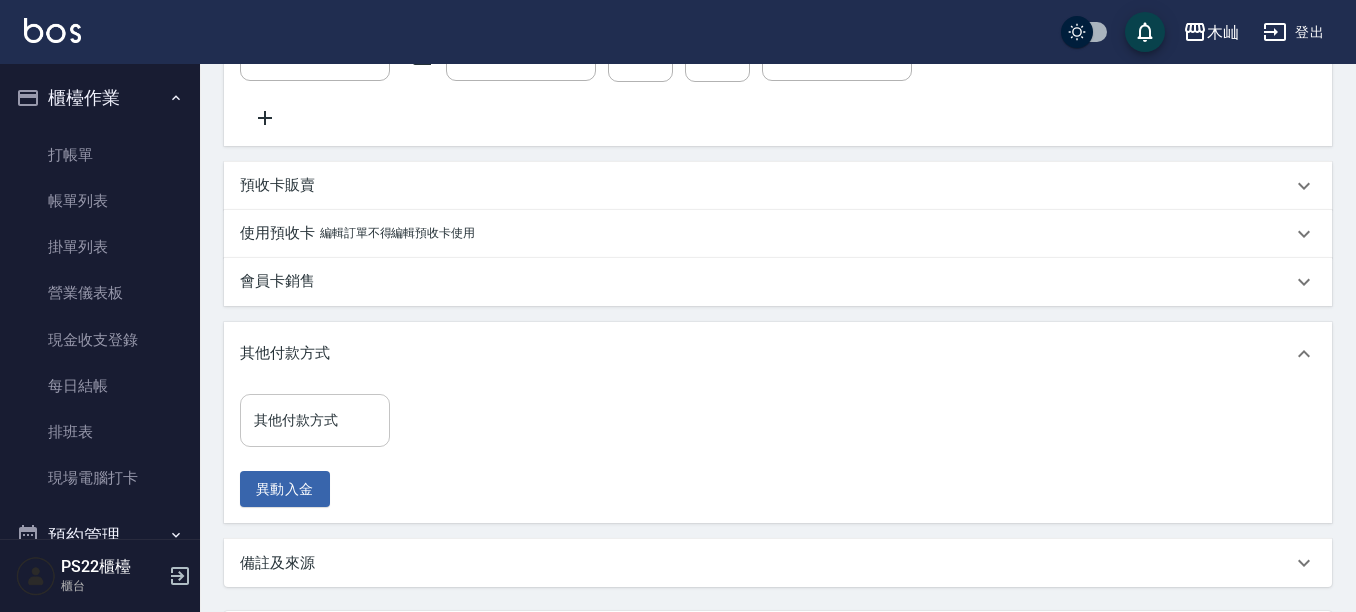 scroll, scrollTop: 672, scrollLeft: 0, axis: vertical 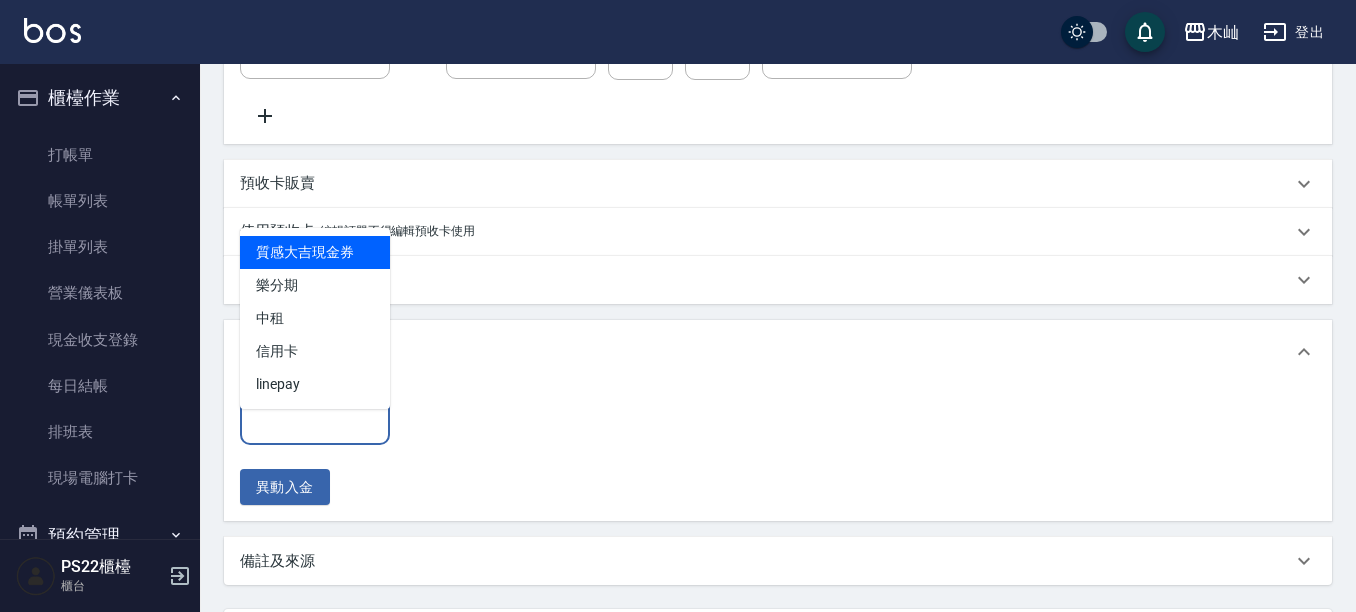 click on "其他付款方式" at bounding box center (315, 418) 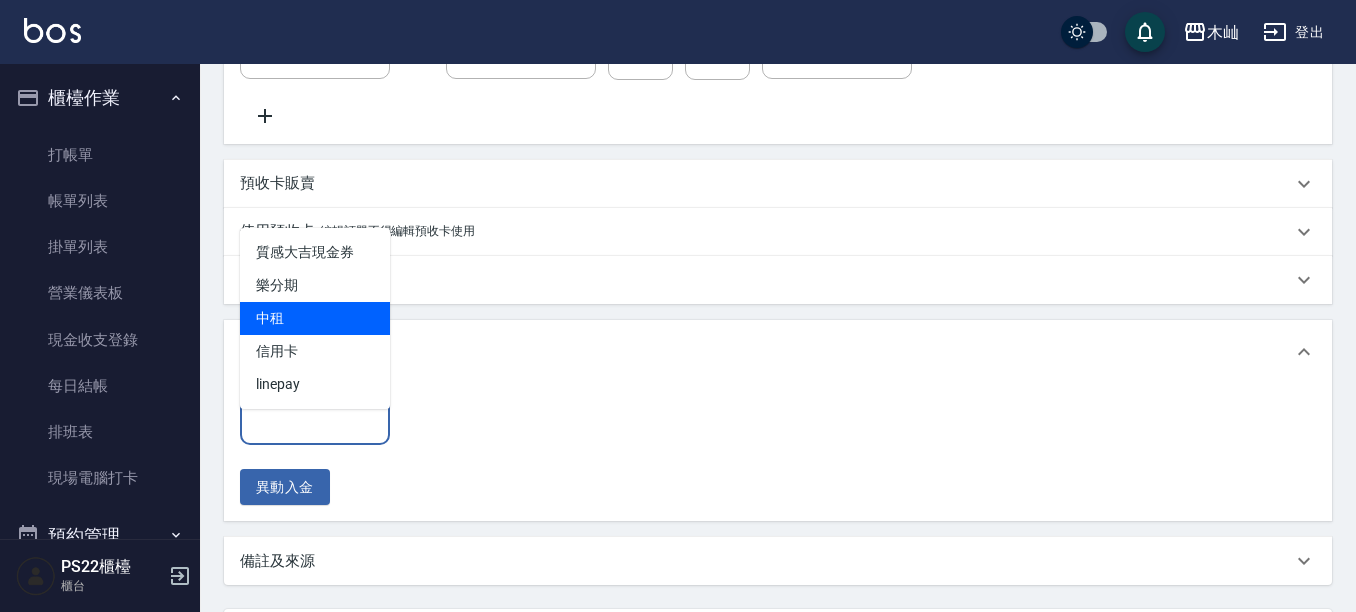 click on "中租" at bounding box center (315, 318) 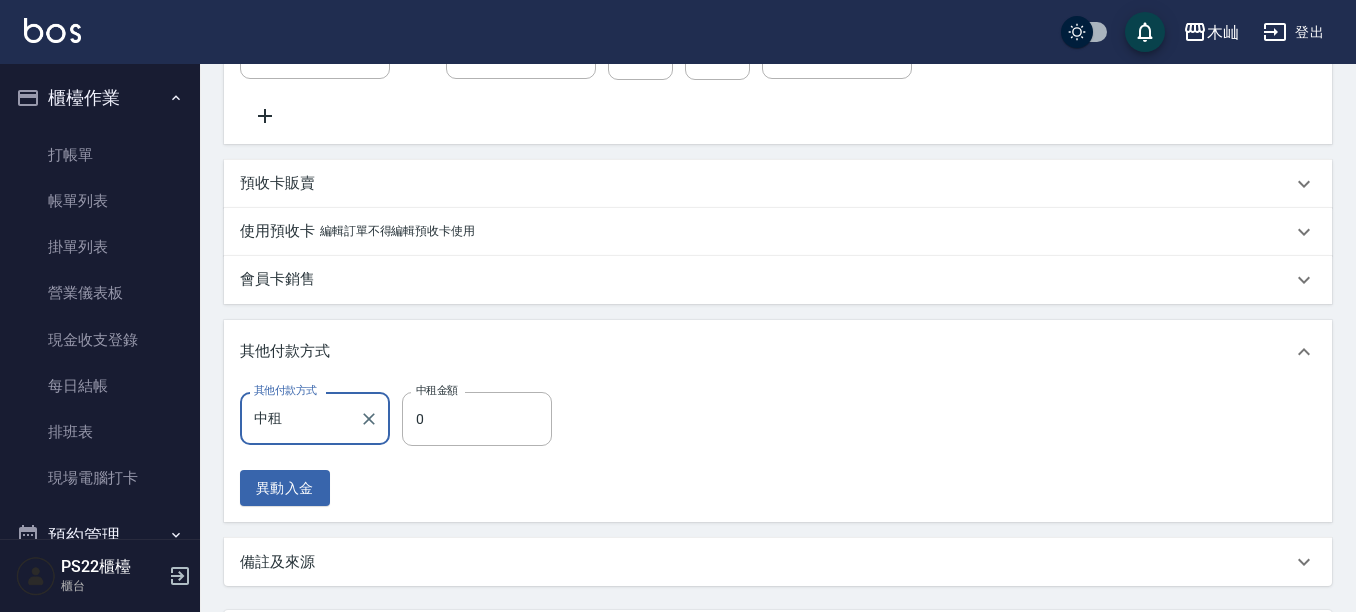 click on "中租" at bounding box center (300, 418) 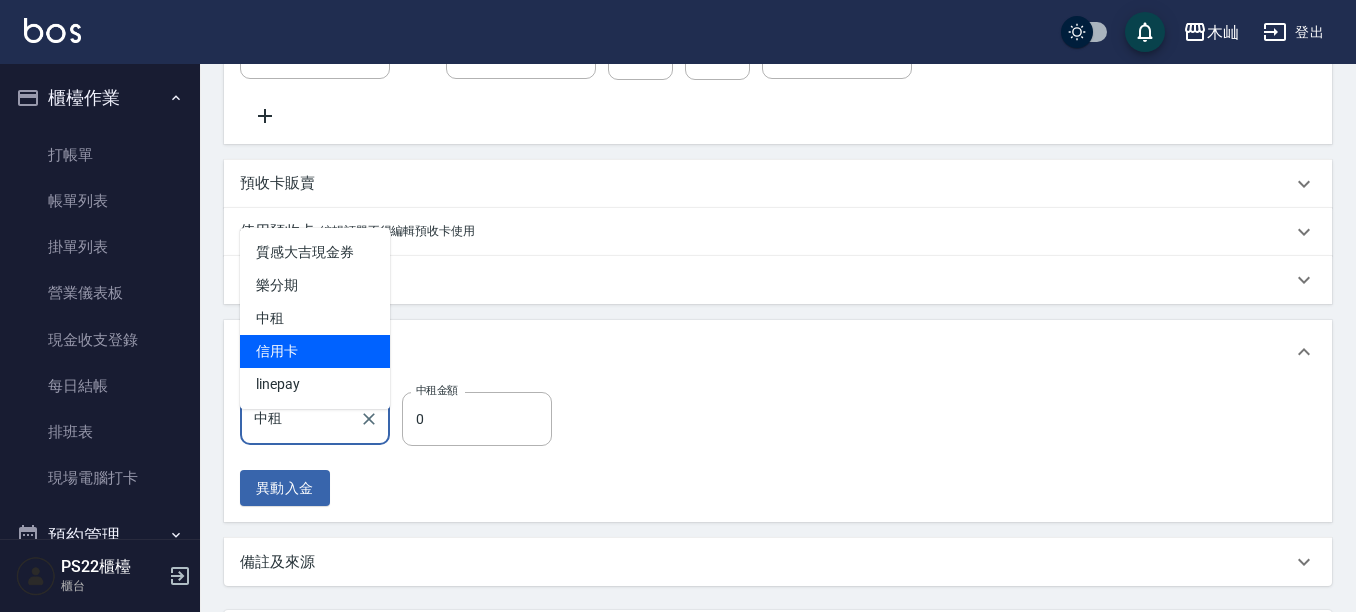 click on "信用卡" at bounding box center [315, 351] 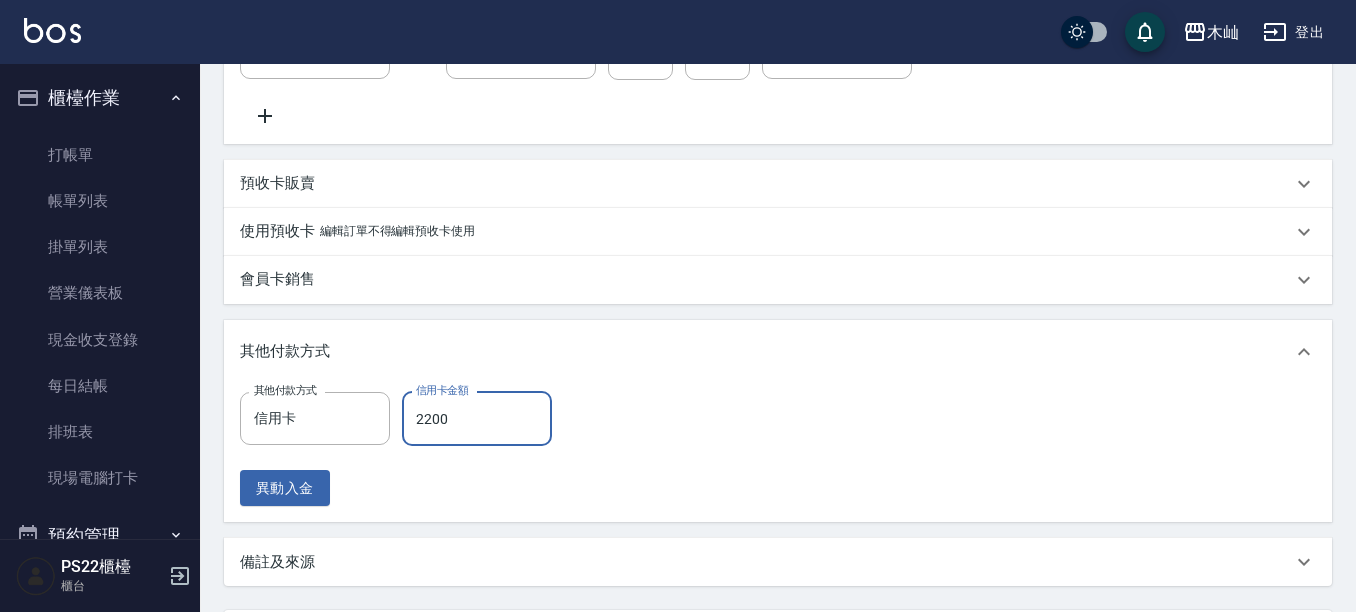 type on "2200" 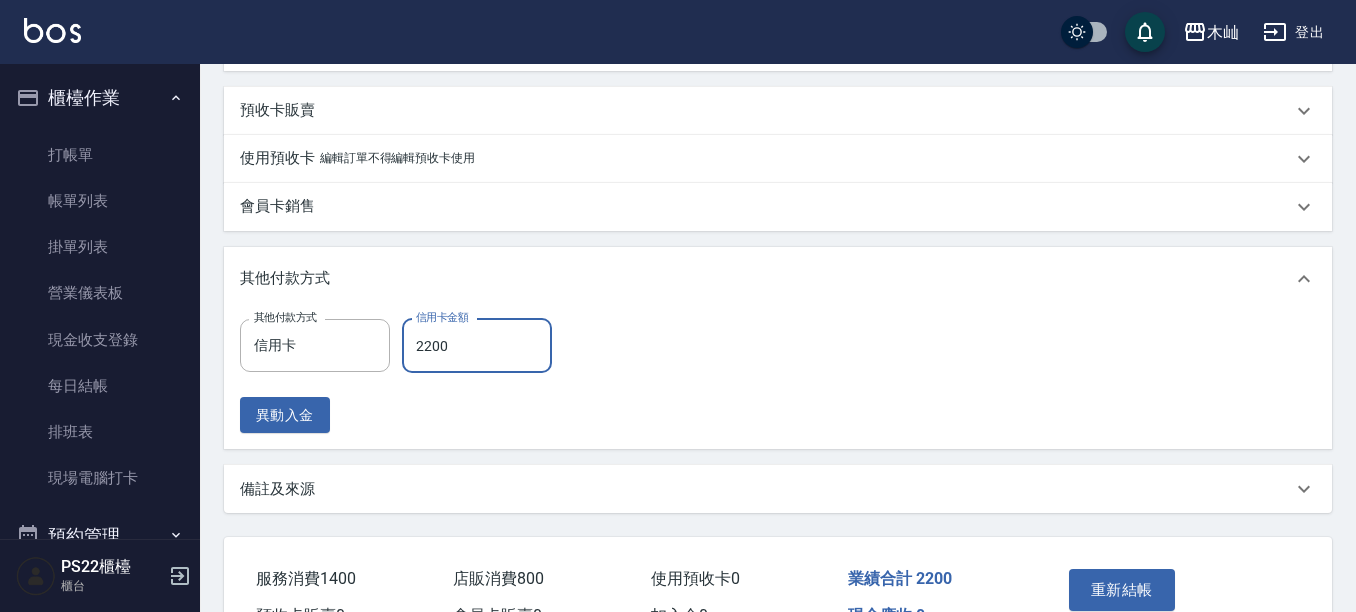 scroll, scrollTop: 879, scrollLeft: 0, axis: vertical 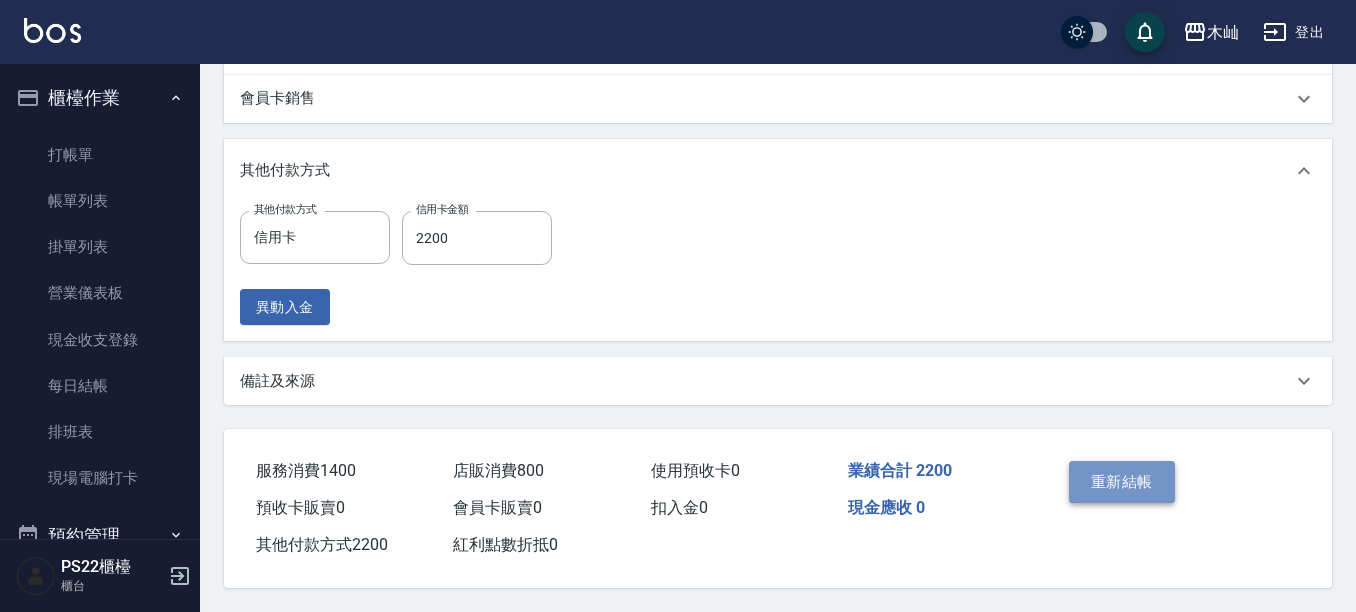 click on "重新結帳" at bounding box center (1122, 482) 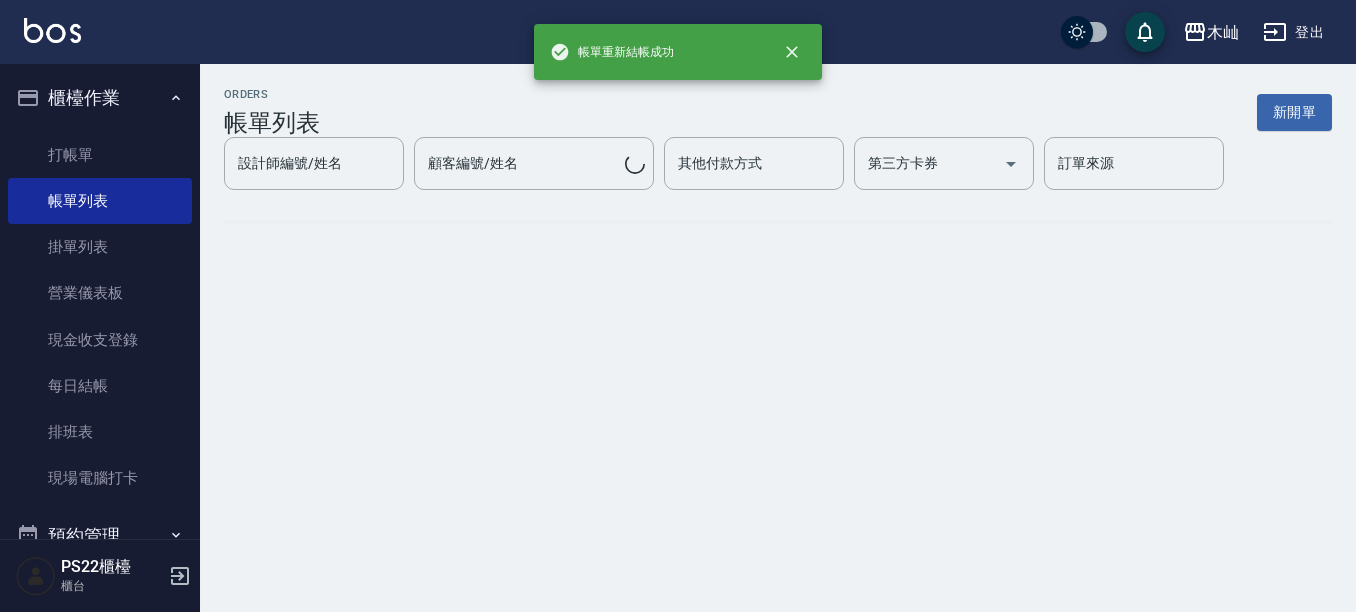 scroll, scrollTop: 0, scrollLeft: 0, axis: both 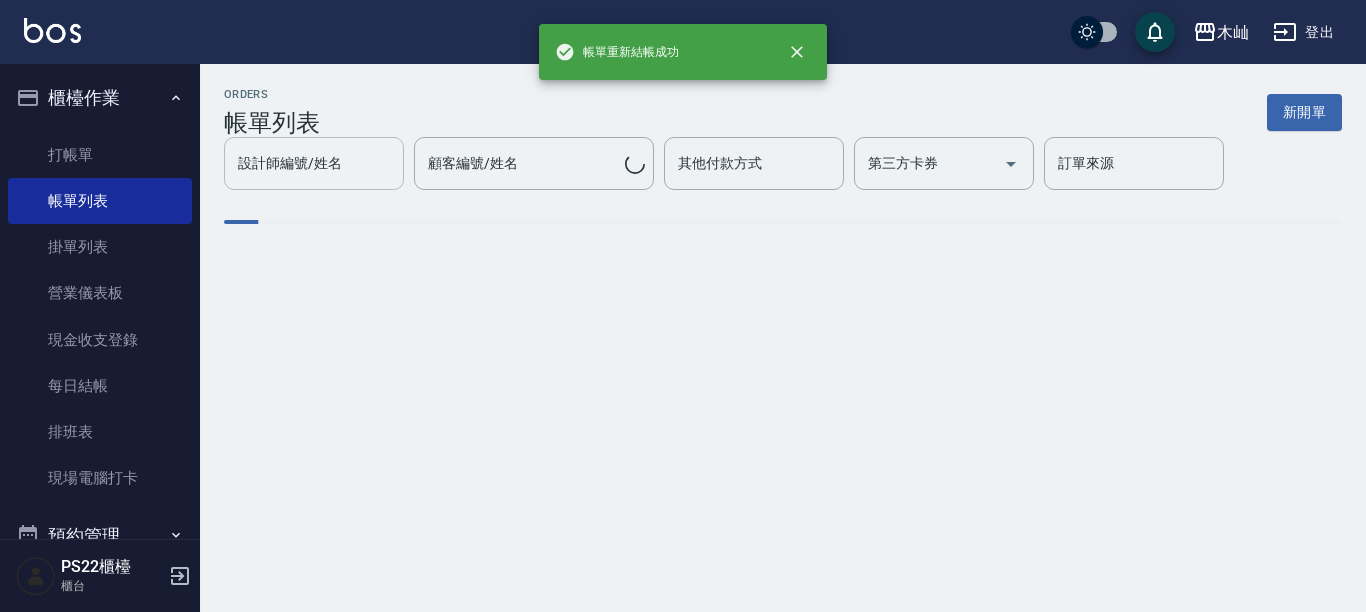 click on "設計師編號/姓名" at bounding box center [314, 163] 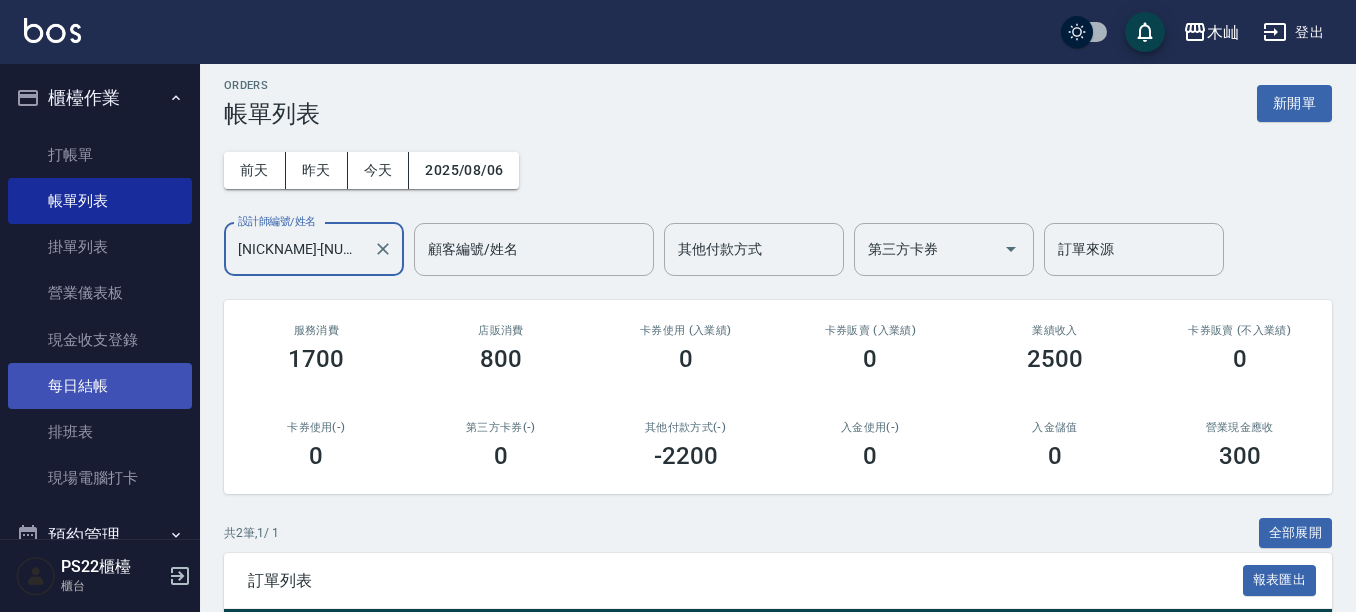 scroll, scrollTop: 0, scrollLeft: 0, axis: both 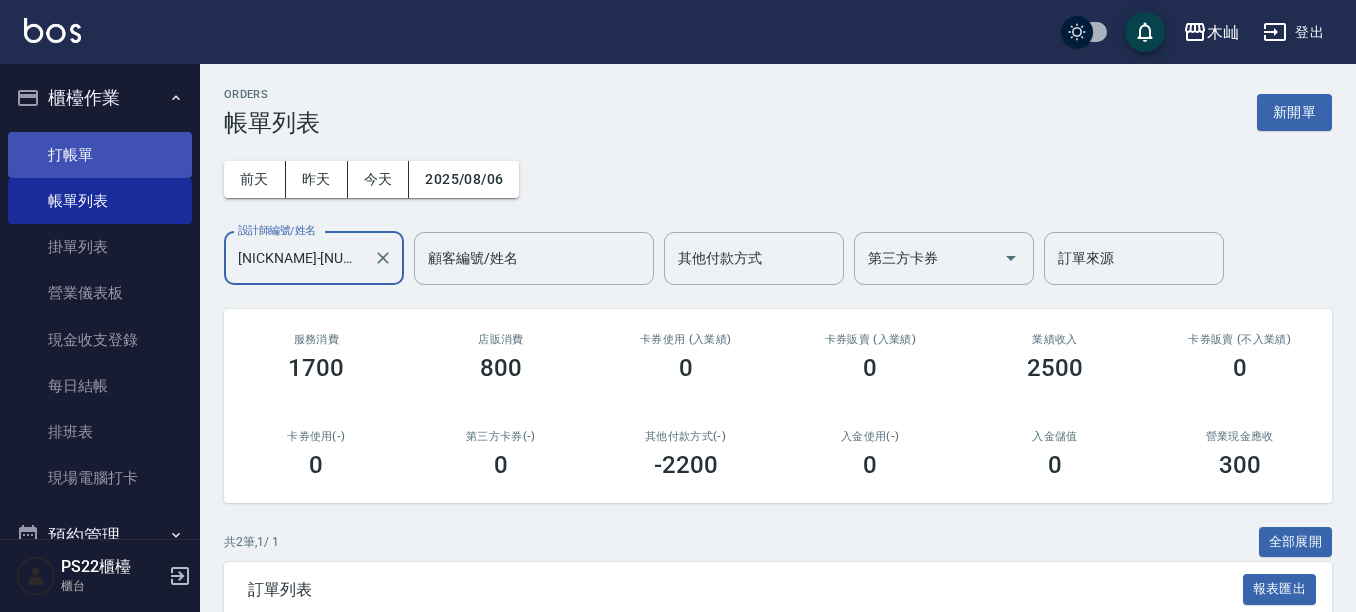 type on "[NICKNAME]-[NUMBER]" 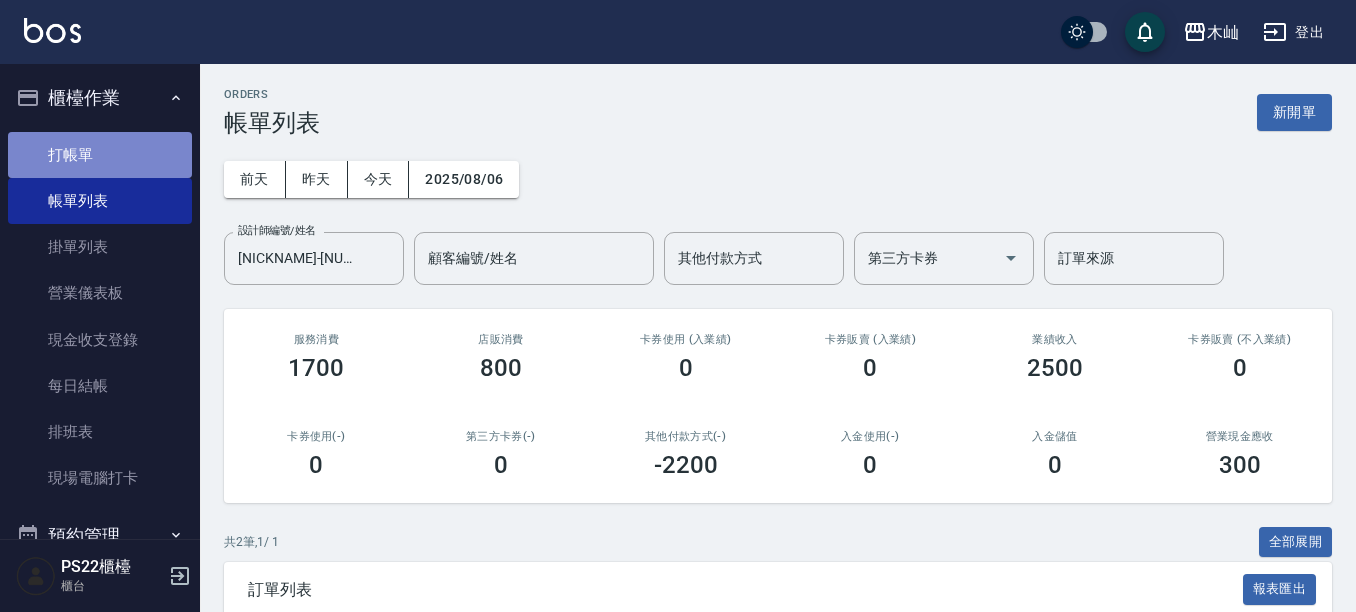 click on "打帳單" at bounding box center [100, 155] 